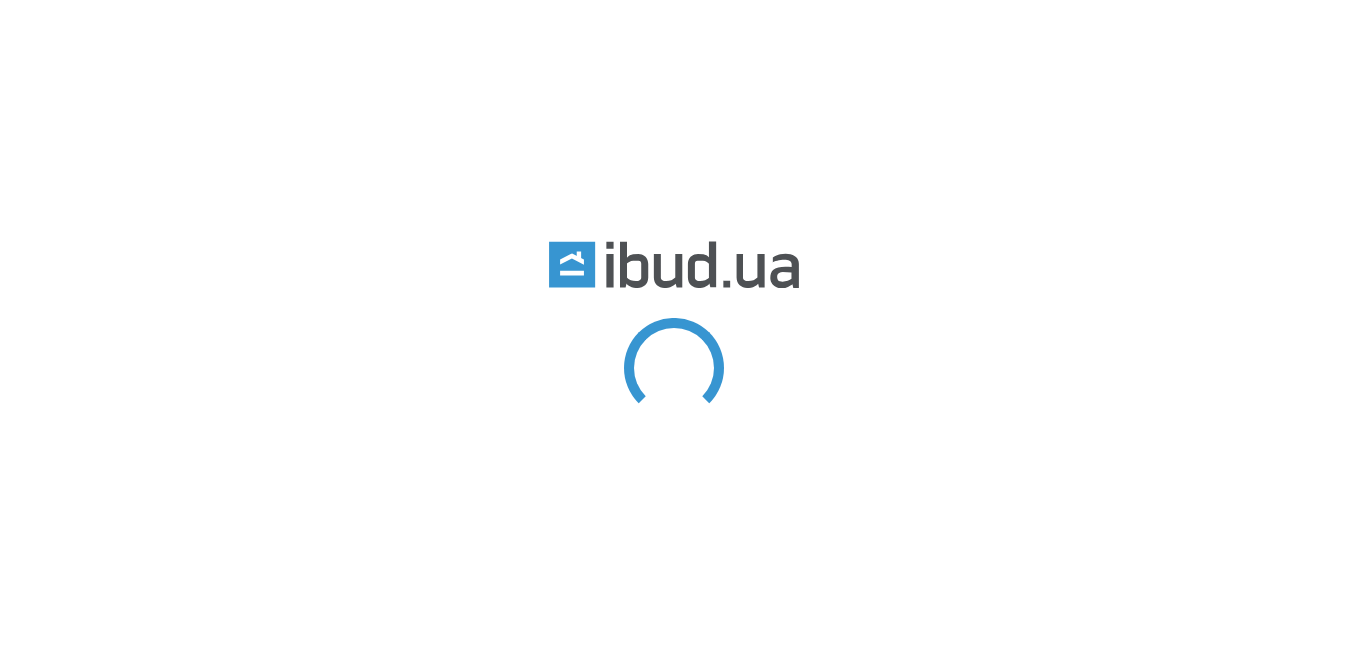 scroll, scrollTop: 0, scrollLeft: 0, axis: both 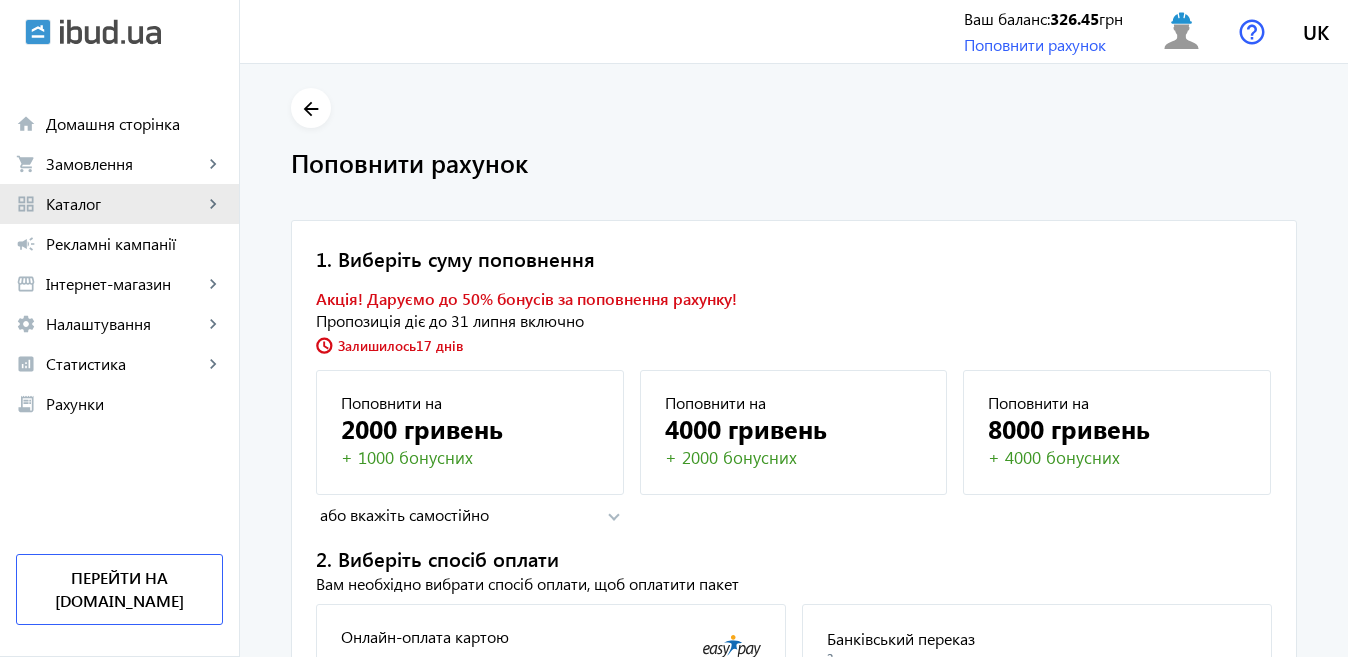 click on "Каталог" 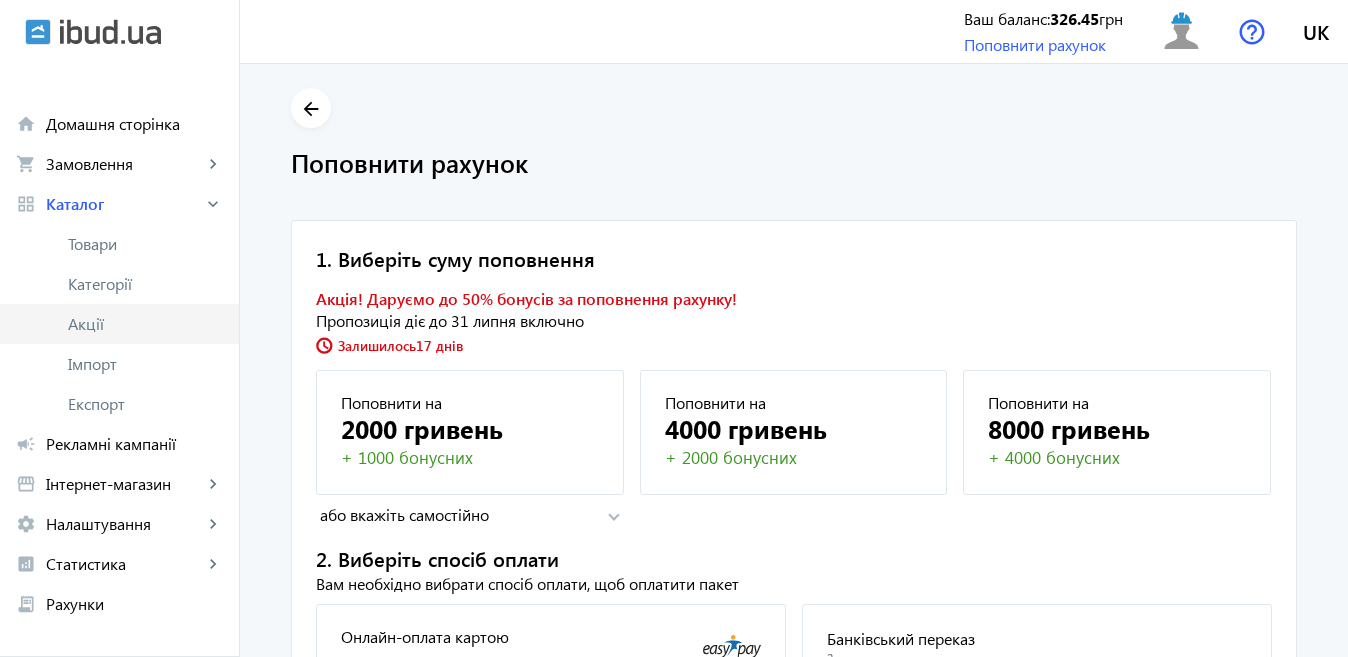 click on "Акції" 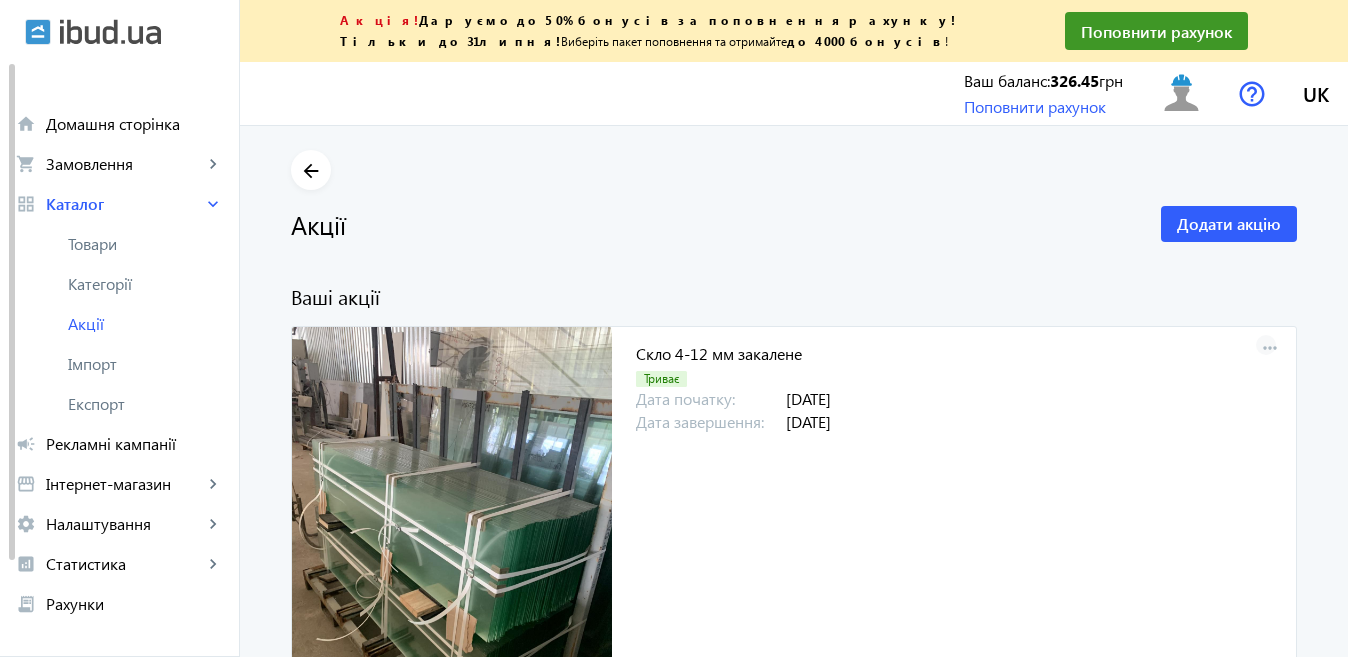 click on "more_horiz" at bounding box center [1270, 349] 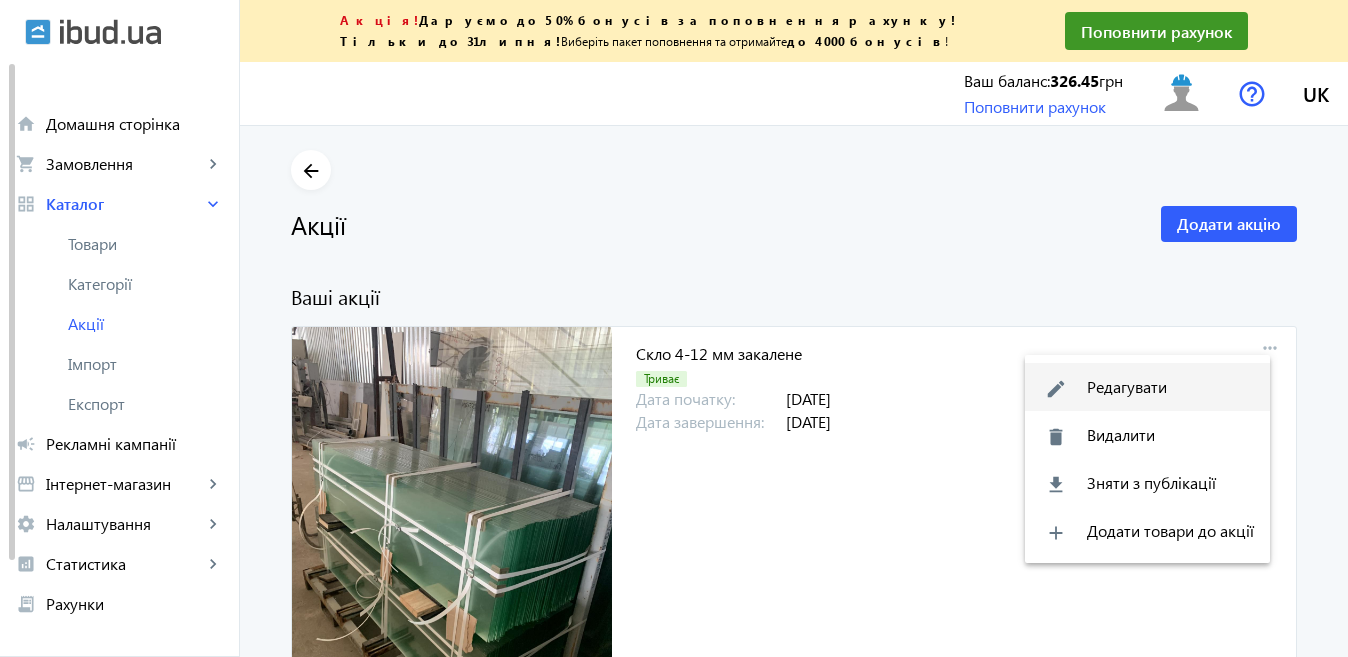 click on "edit Редагувати" at bounding box center [1147, 387] 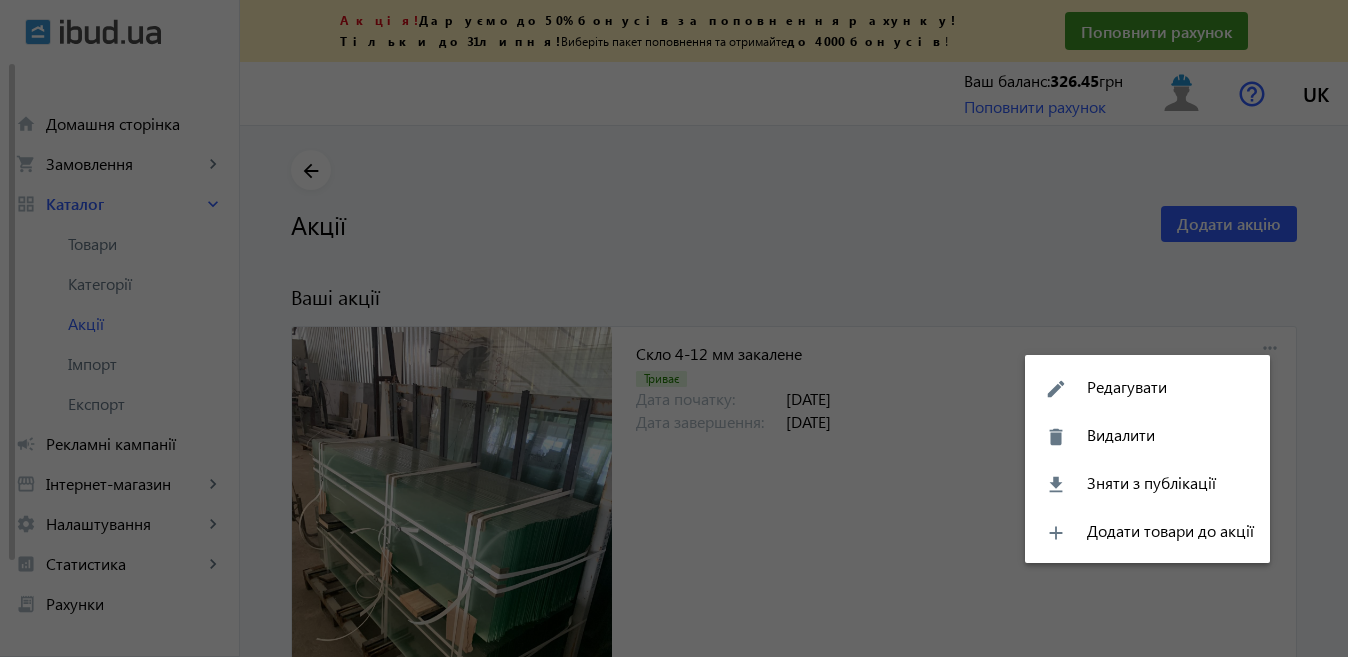 type on "Скло 4-12  мм закалене" 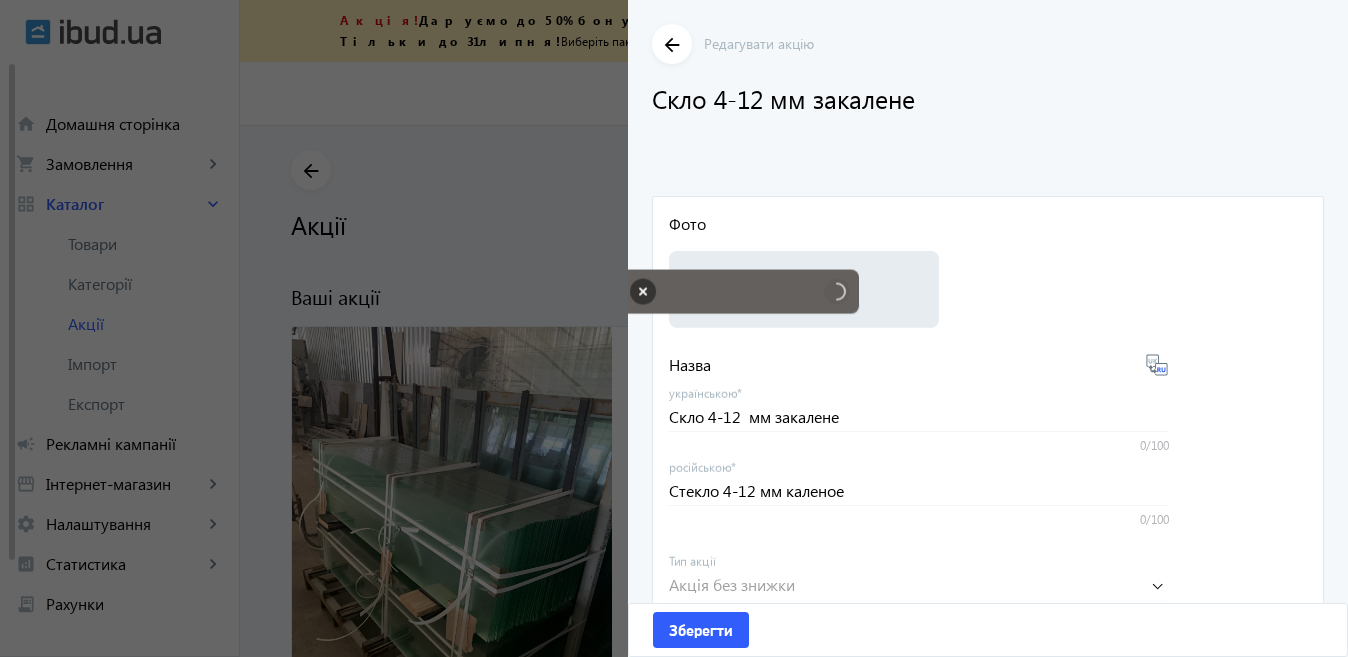 scroll, scrollTop: 418, scrollLeft: 0, axis: vertical 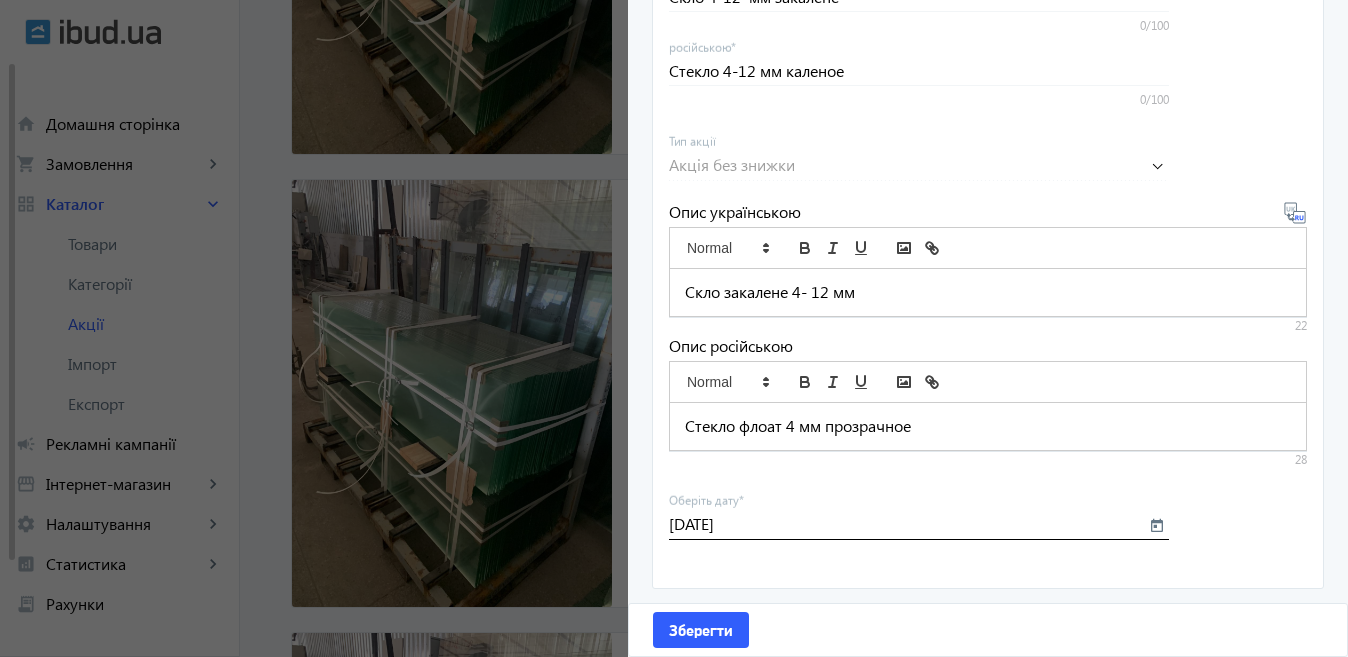click 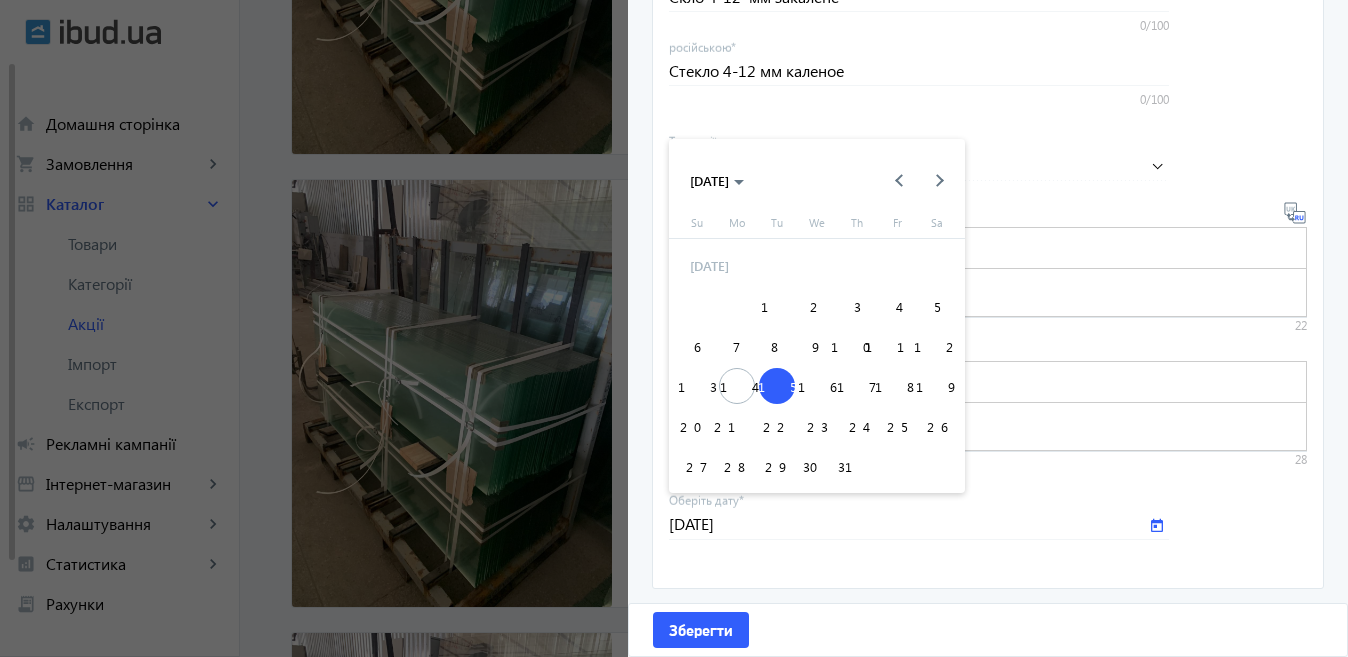 click on "16" at bounding box center [817, 386] 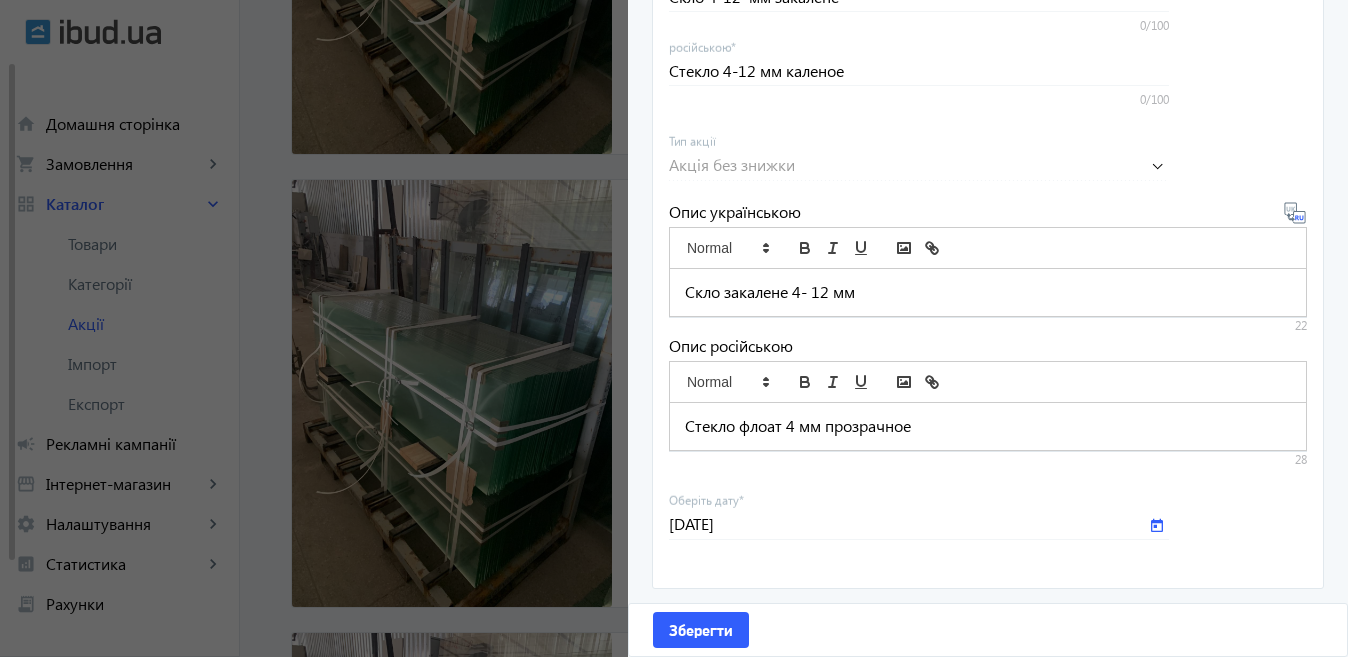 type on "[DATE]" 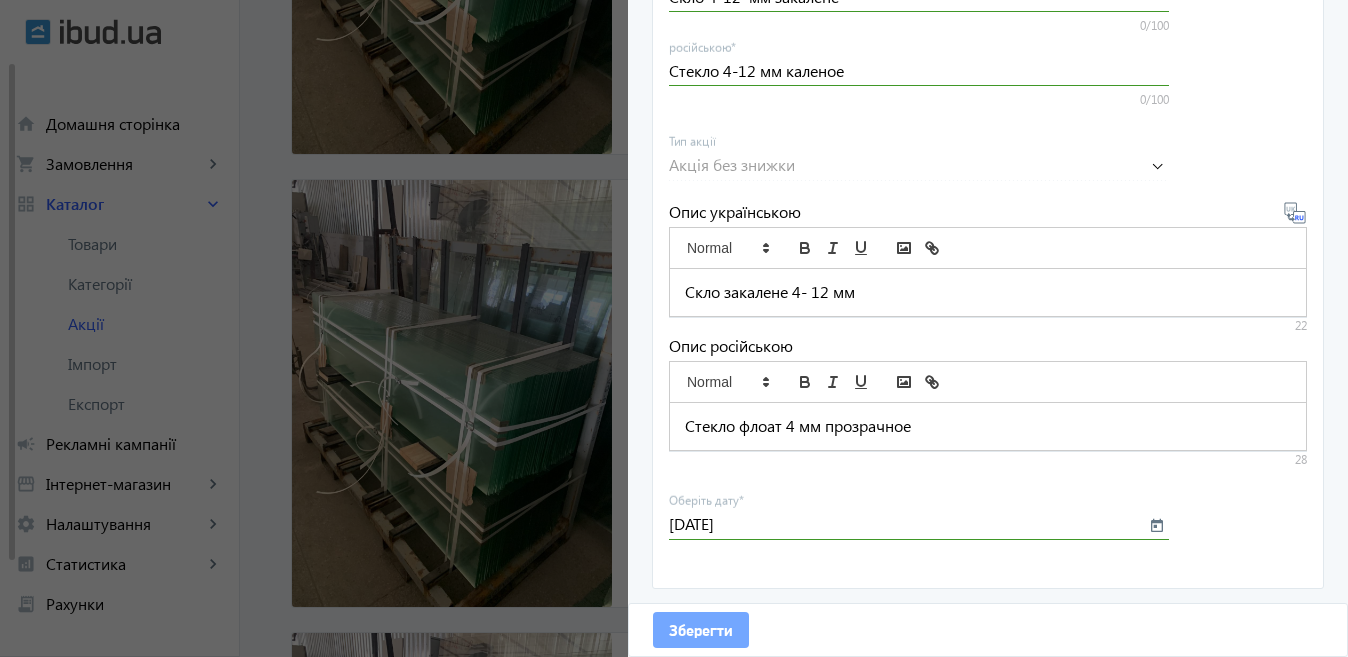 click on "Зберегти" 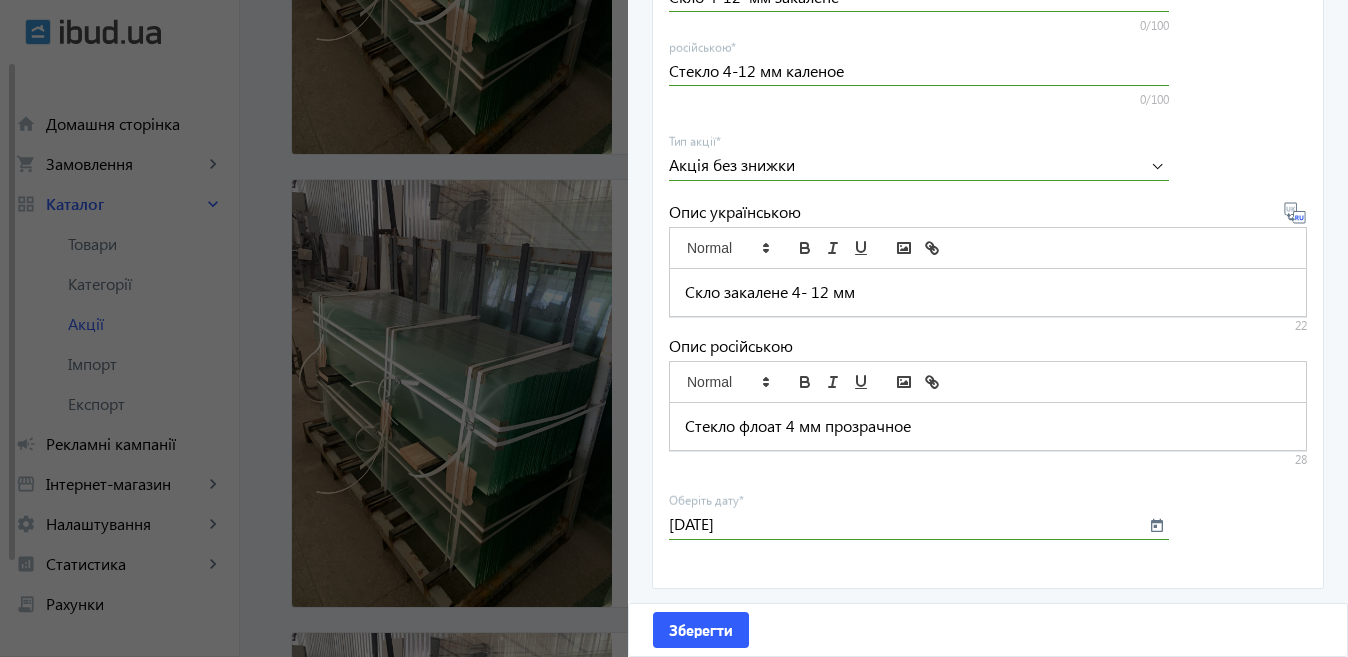 click 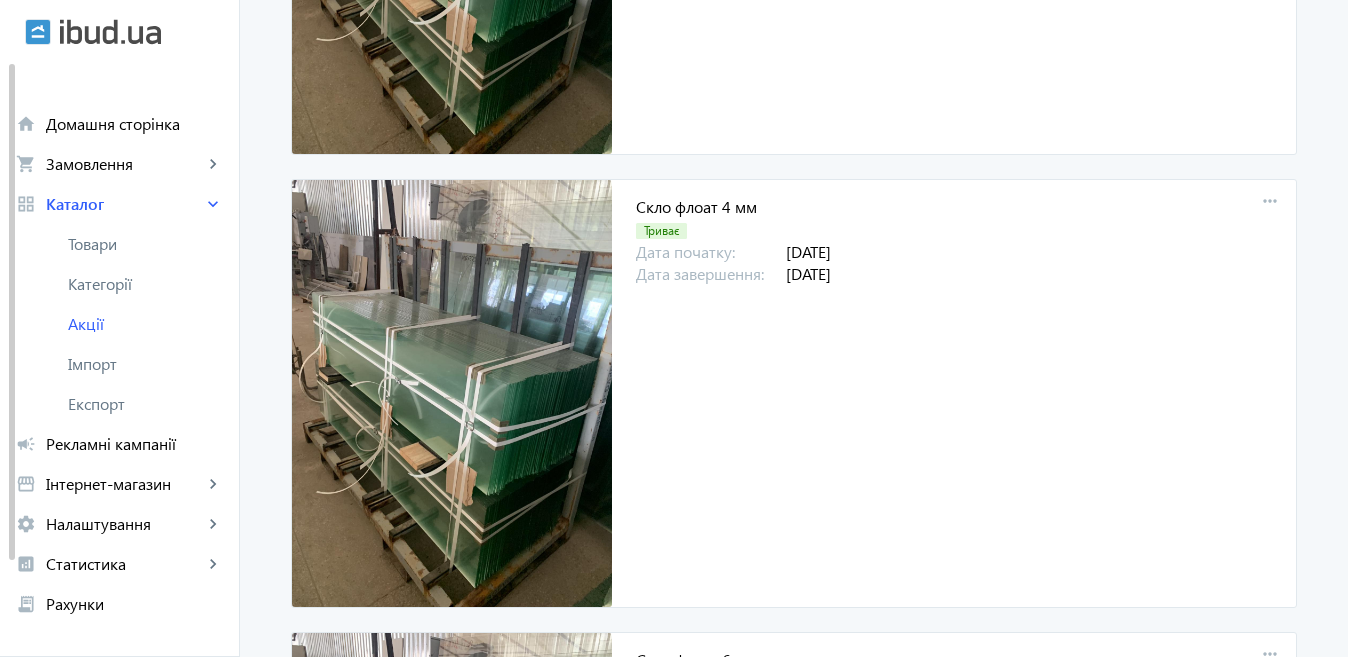 scroll, scrollTop: 16, scrollLeft: 0, axis: vertical 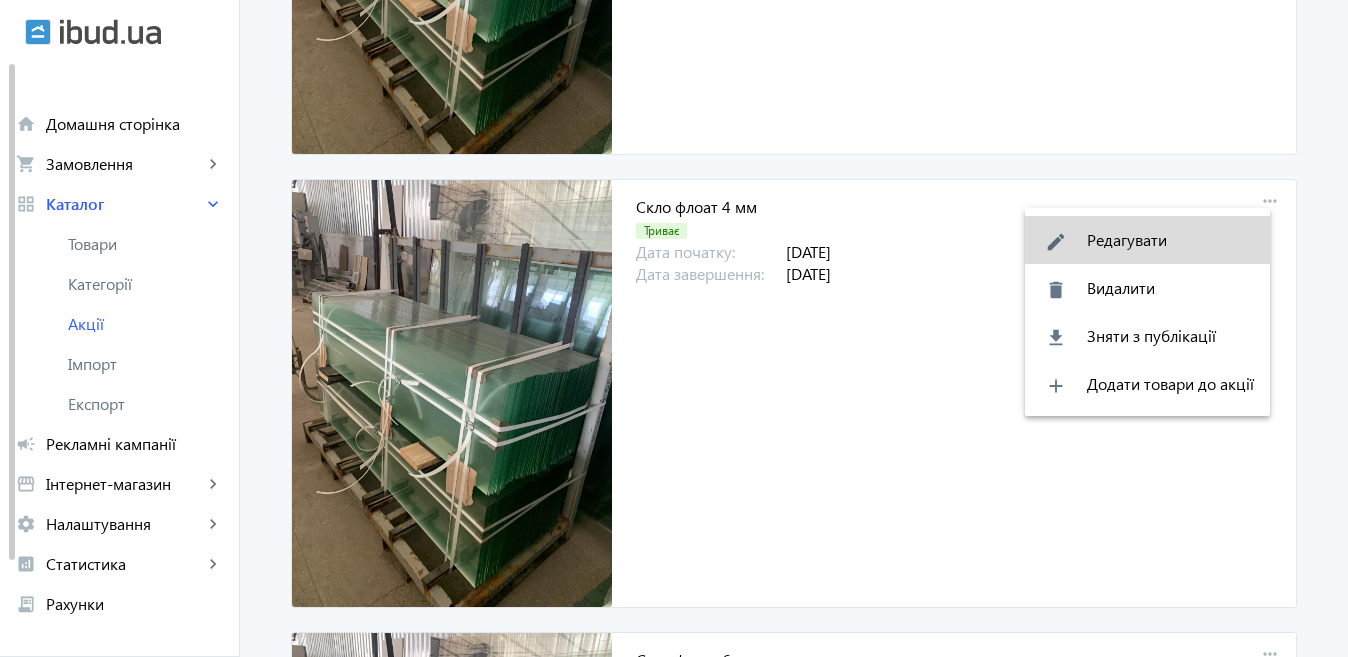 click on "edit Редагувати" at bounding box center [1147, 240] 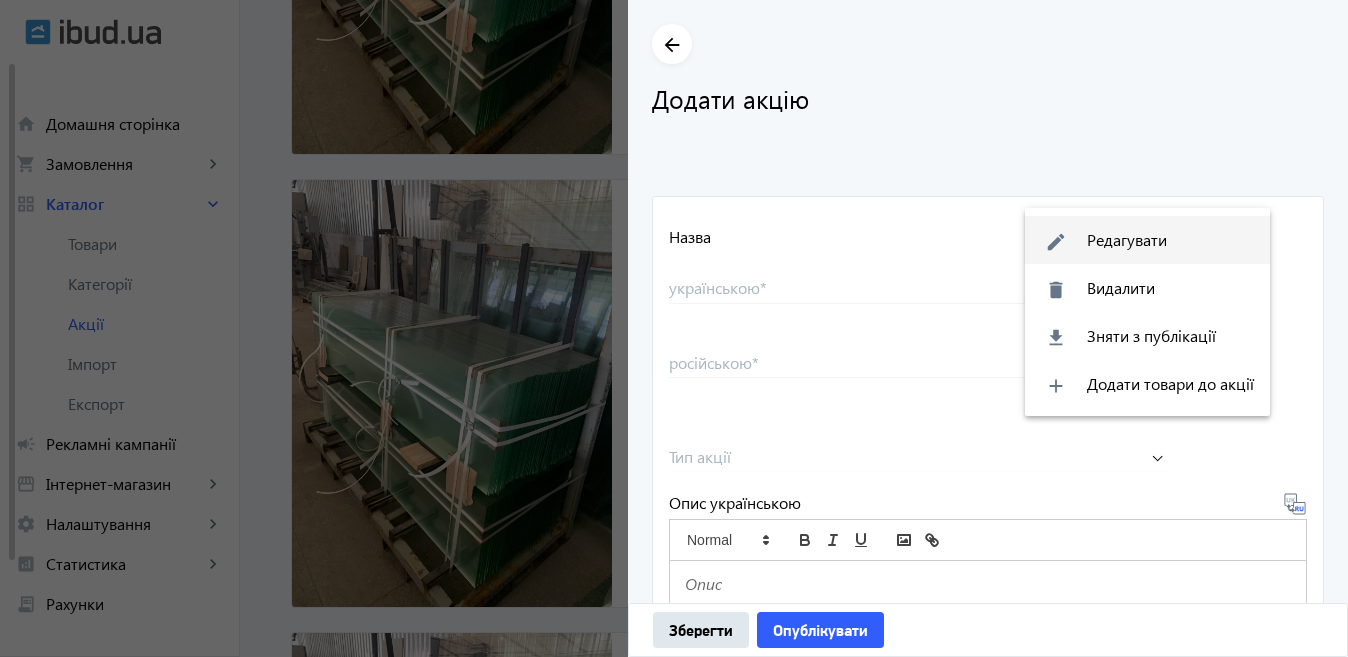 type on "Скло флоат  4 мм" 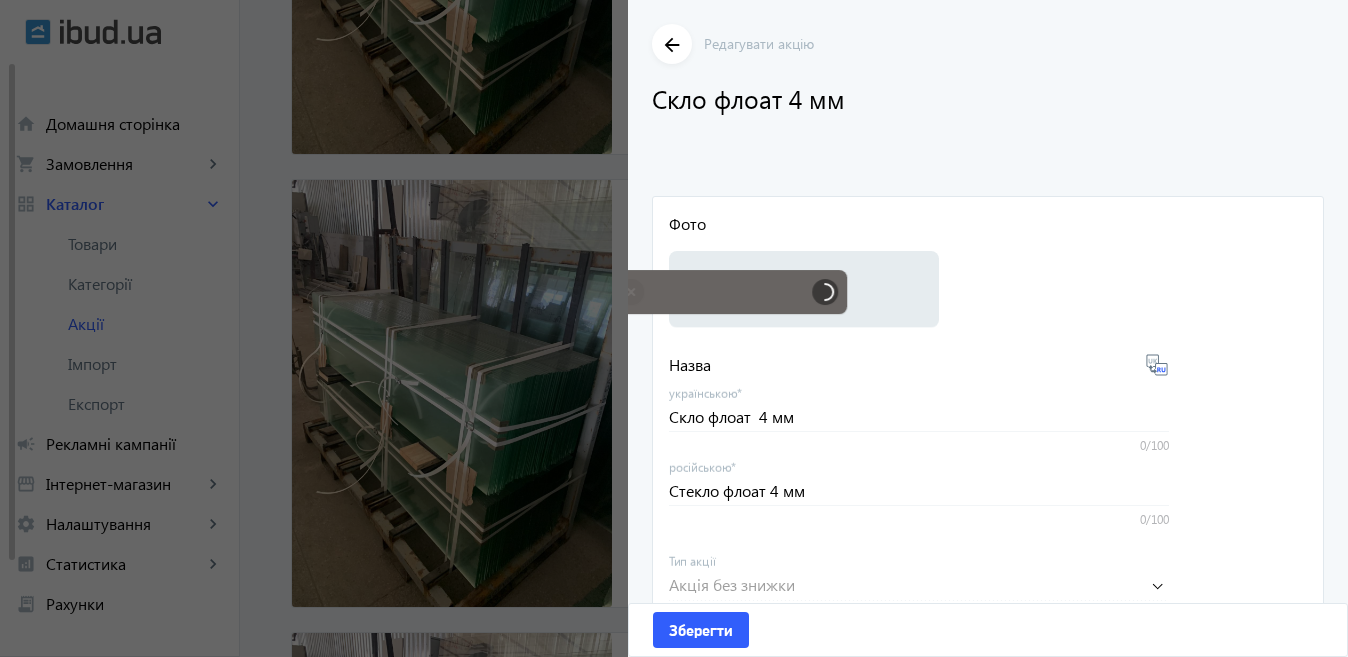 scroll, scrollTop: 691, scrollLeft: 0, axis: vertical 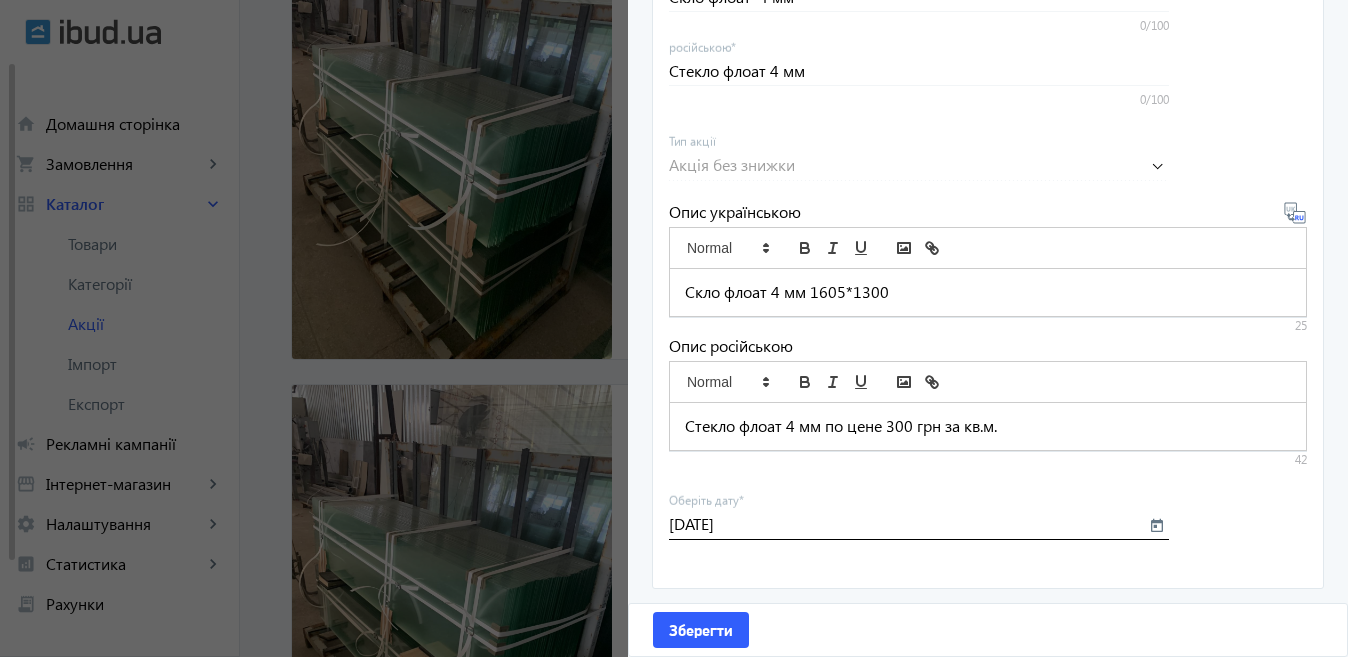 click 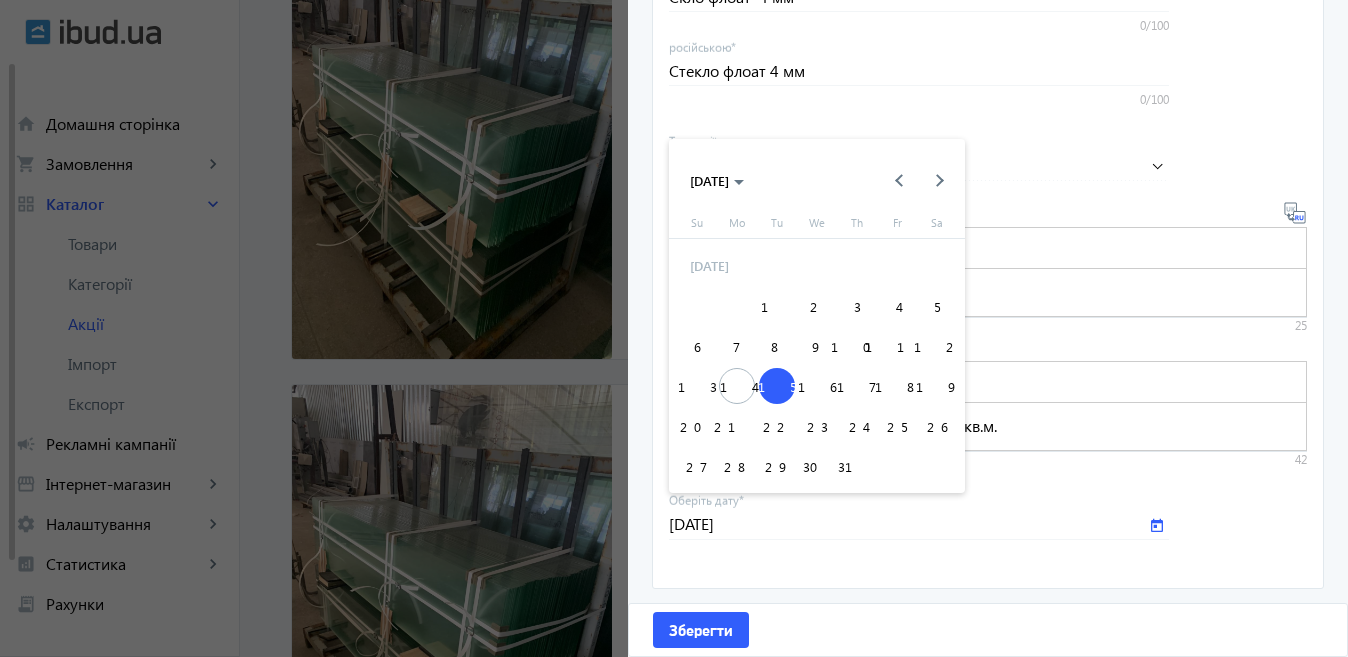 click on "16" at bounding box center (817, 386) 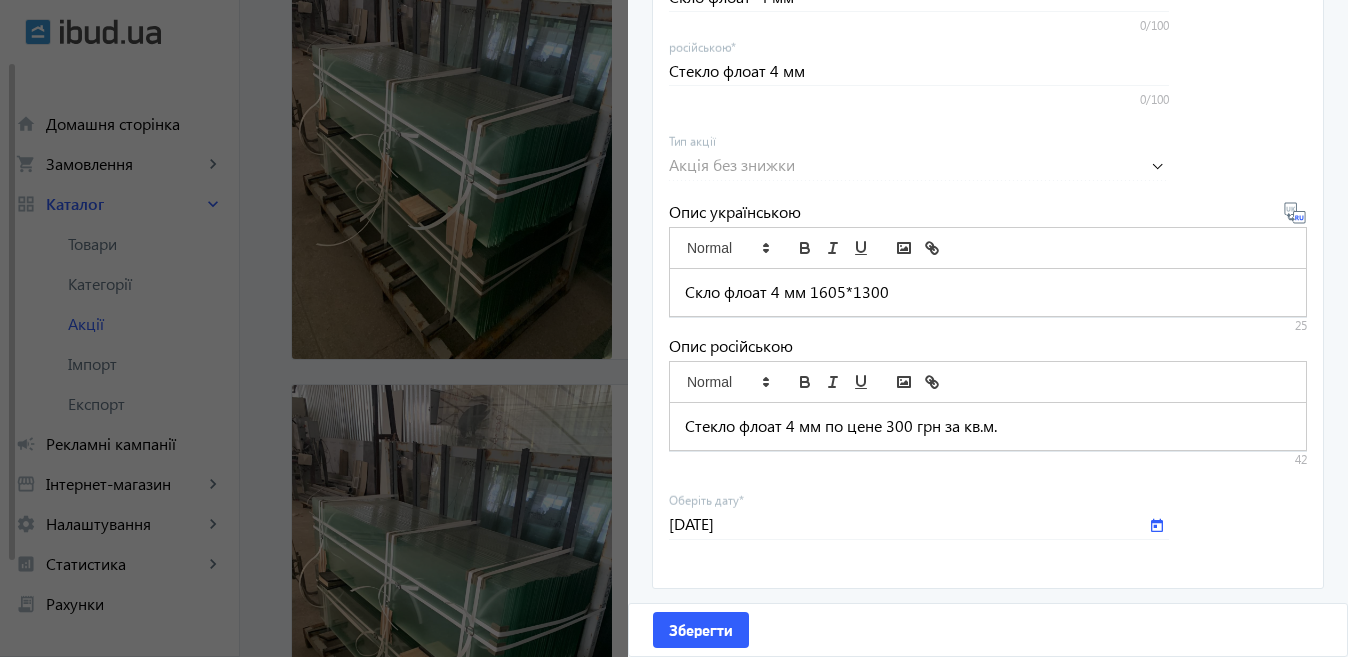 type on "[DATE]" 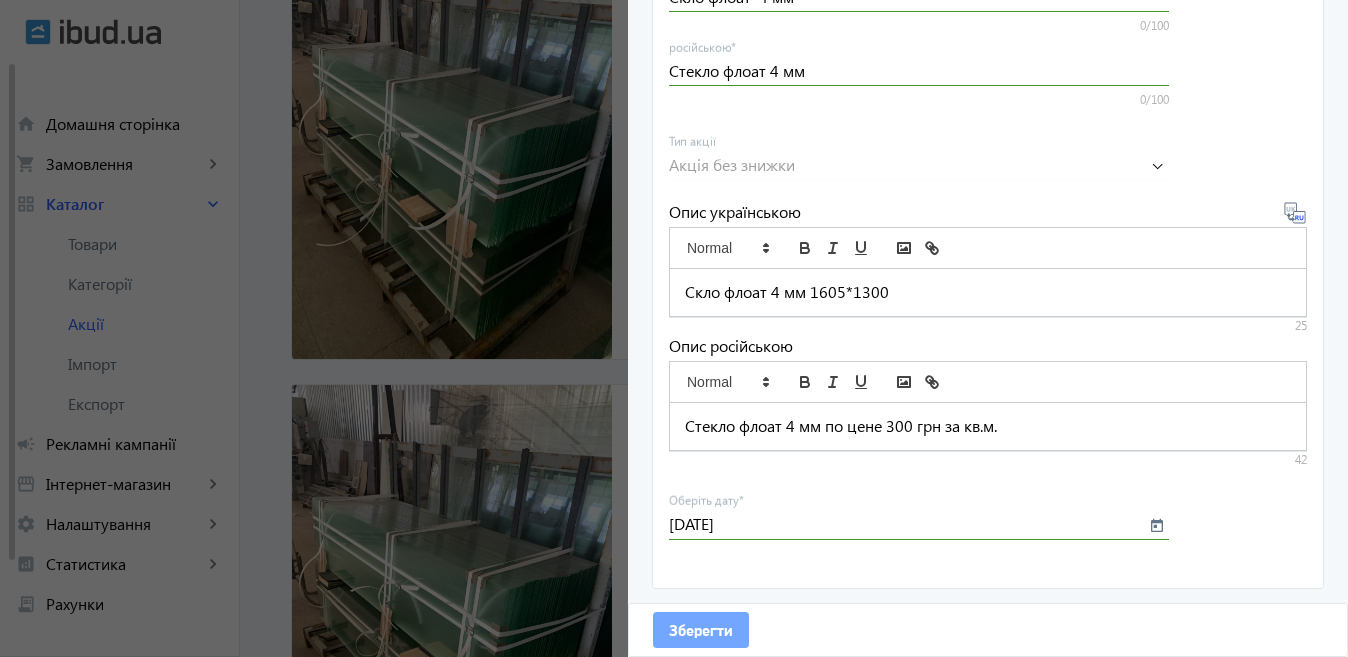 click on "Зберегти" 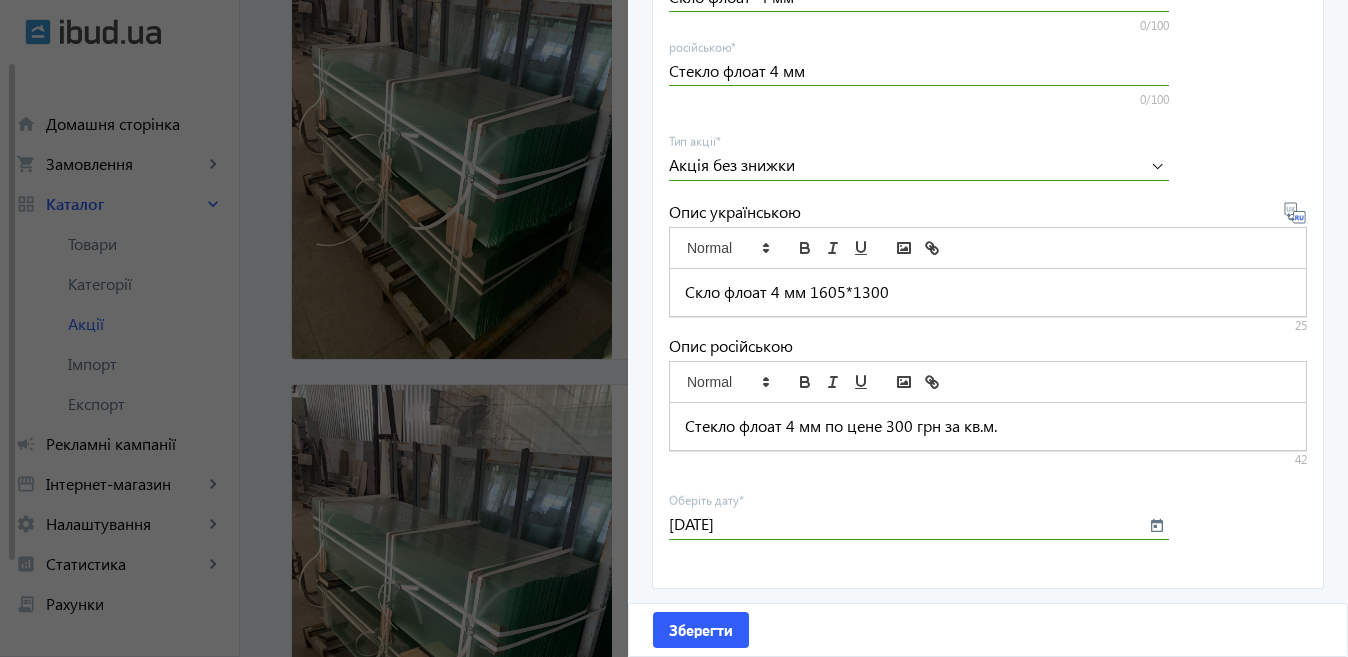 click 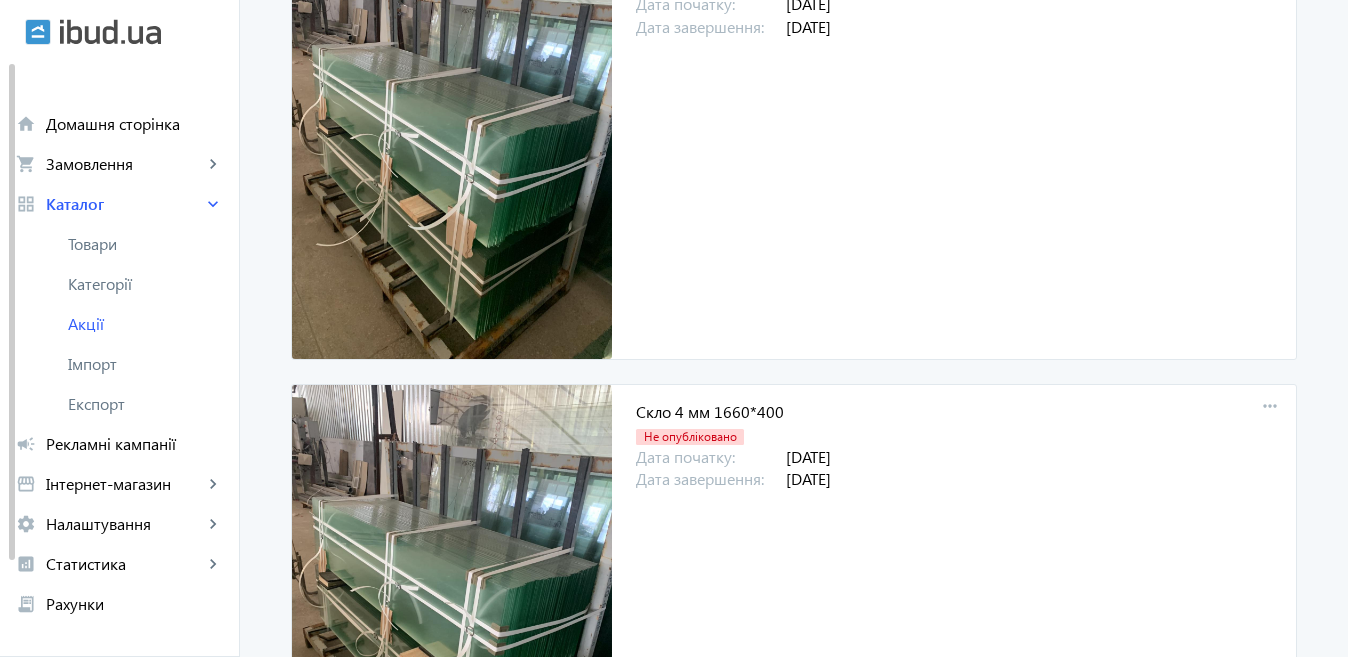 scroll, scrollTop: 469, scrollLeft: 0, axis: vertical 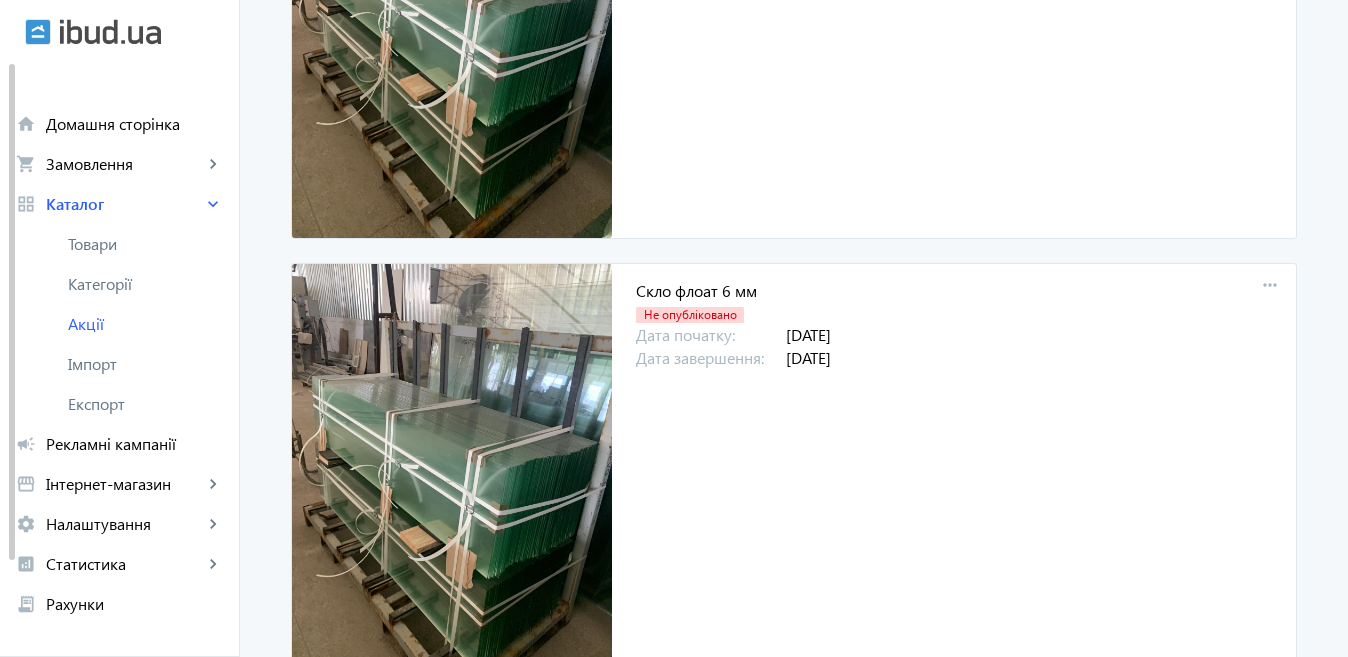 click on "more_horiz" at bounding box center (1270, 286) 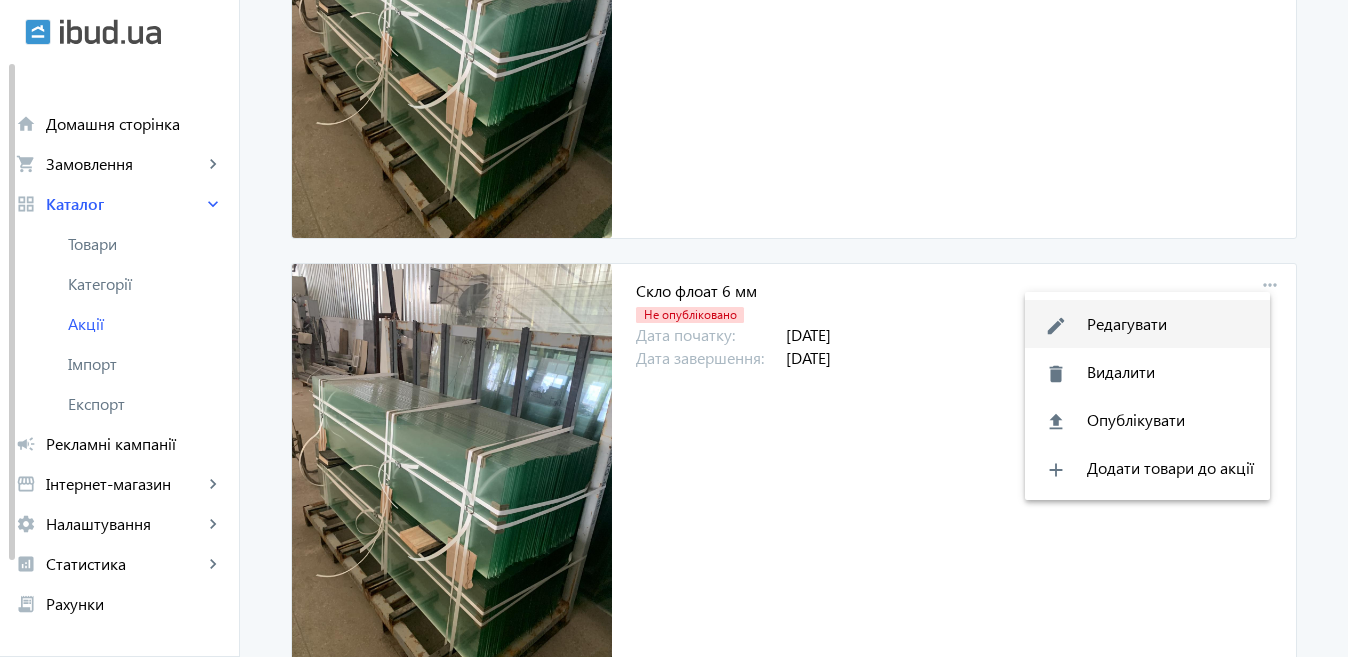 click on "edit Редагувати" at bounding box center [1147, 324] 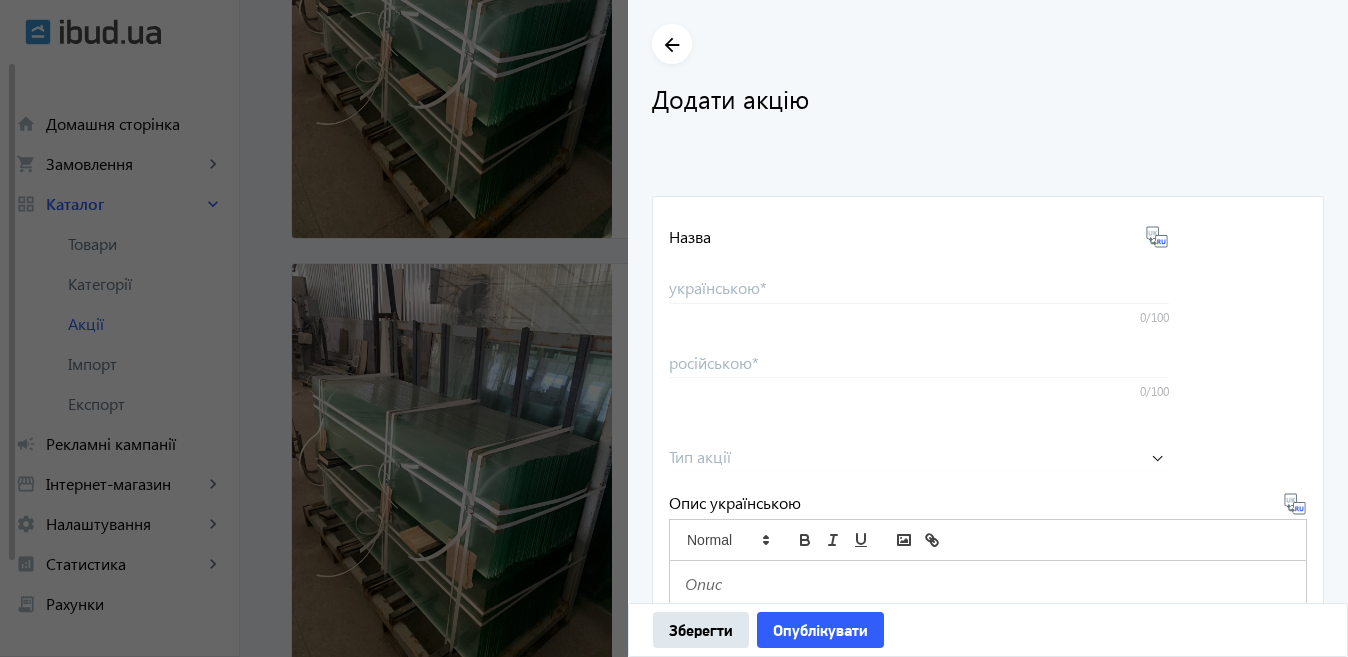 type on "Скло флоат  6 мм" 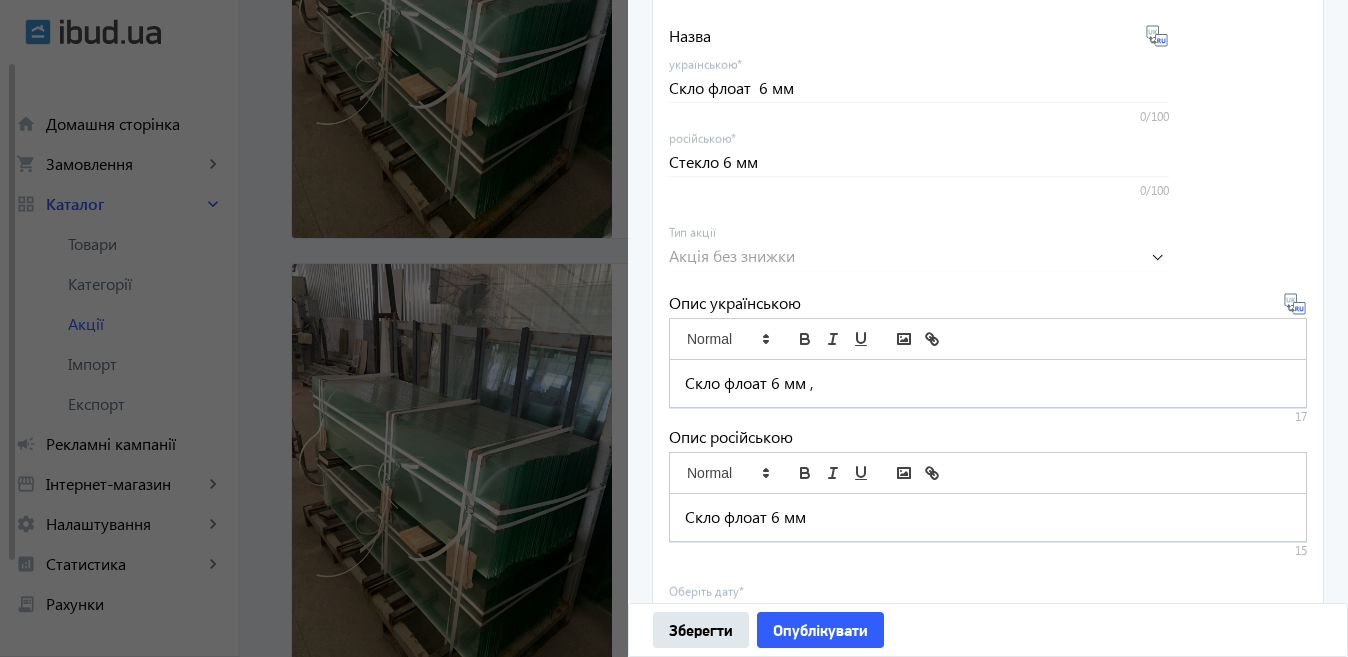 scroll, scrollTop: 691, scrollLeft: 0, axis: vertical 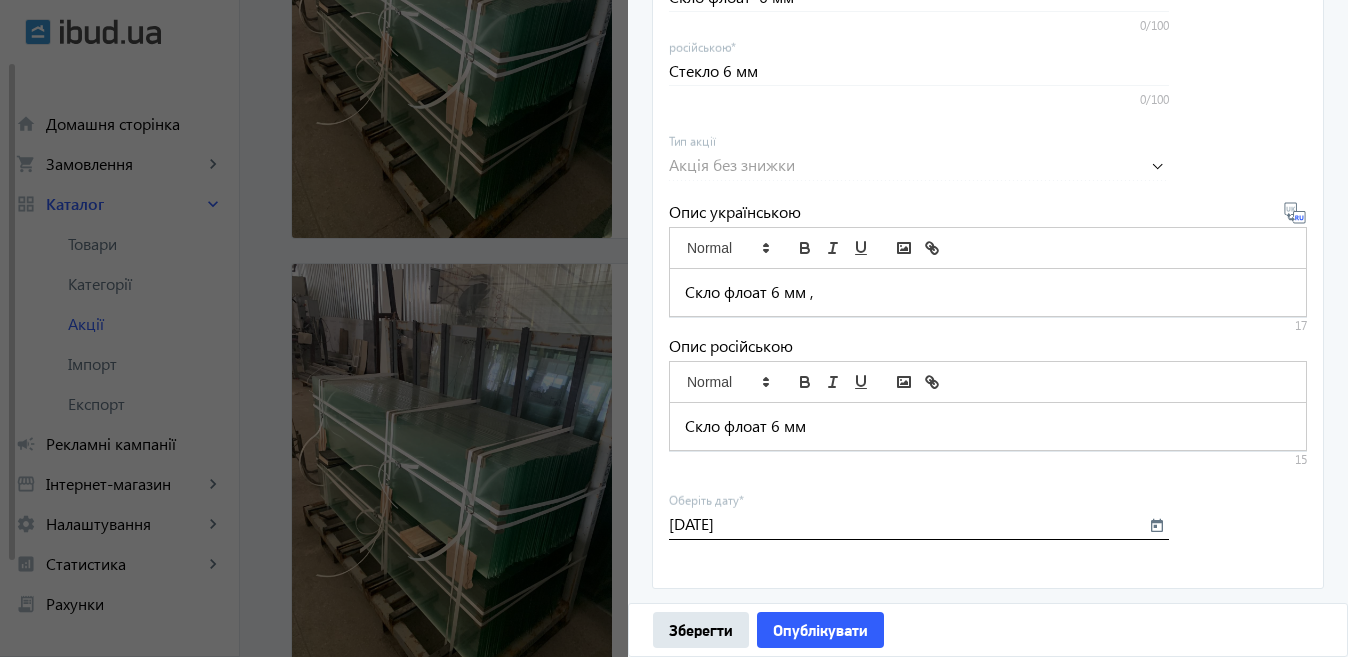 click 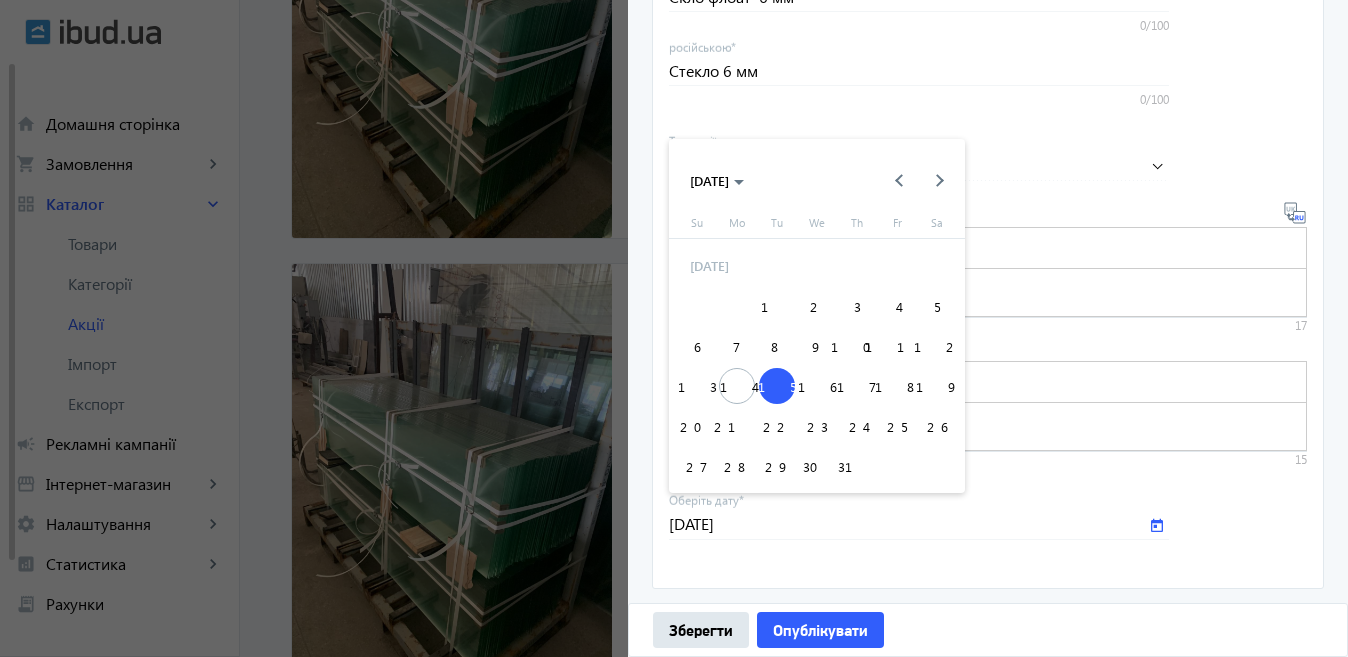 click on "16" at bounding box center [817, 386] 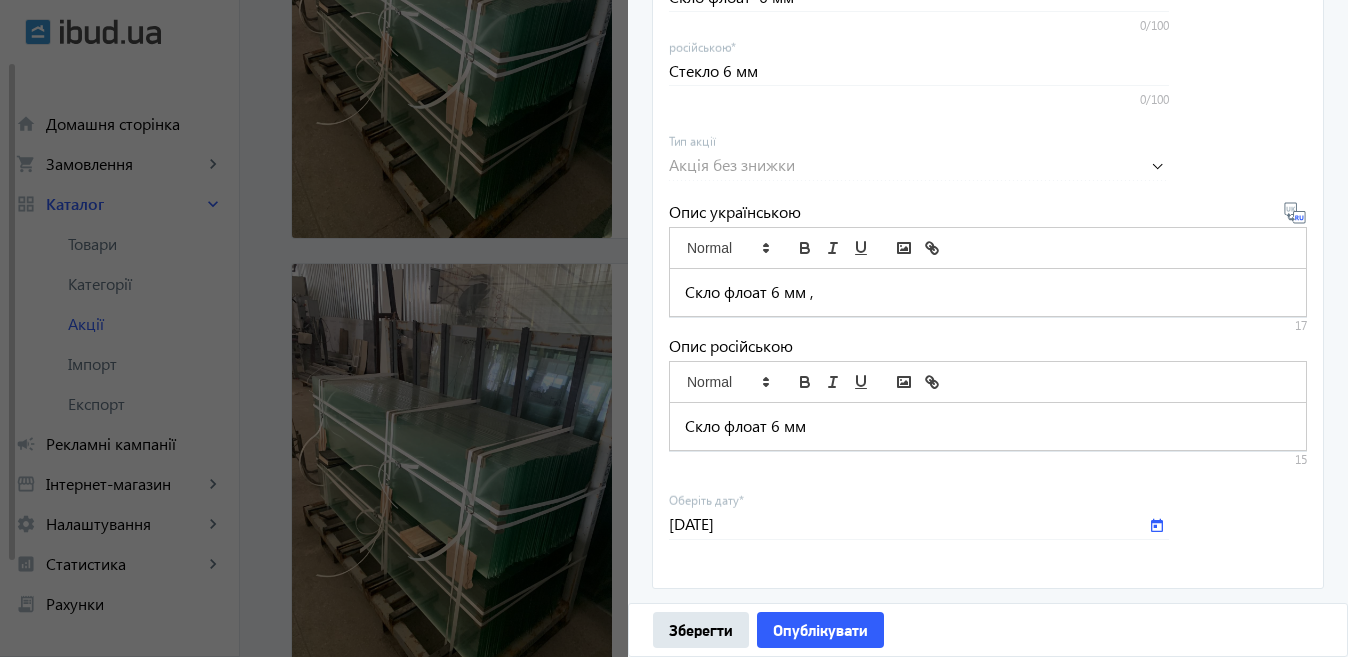 type on "[DATE]" 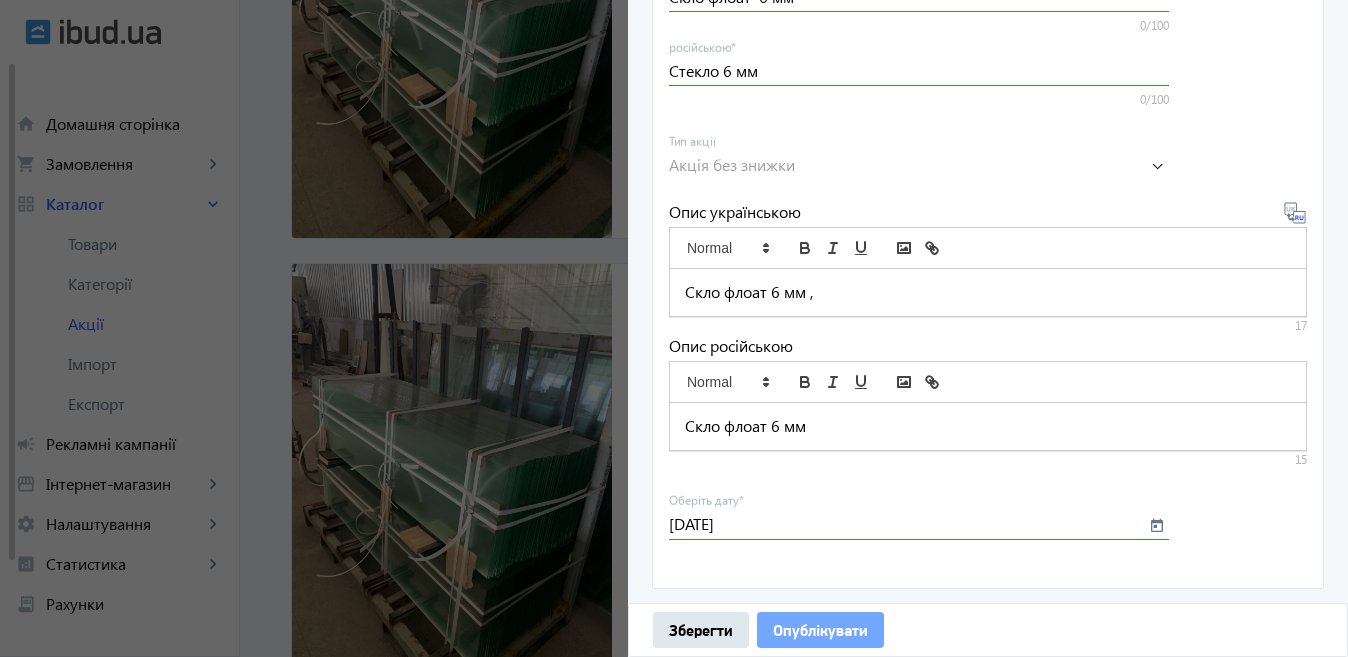 click on "Опублікувати" 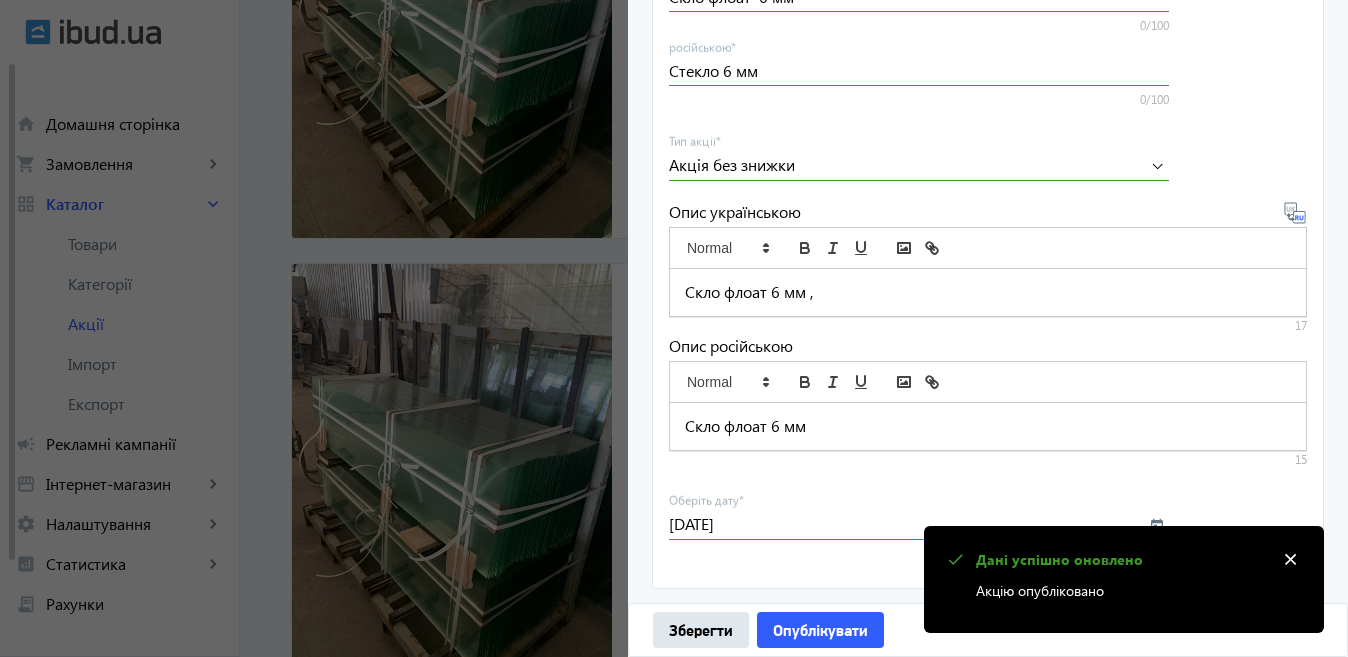 click 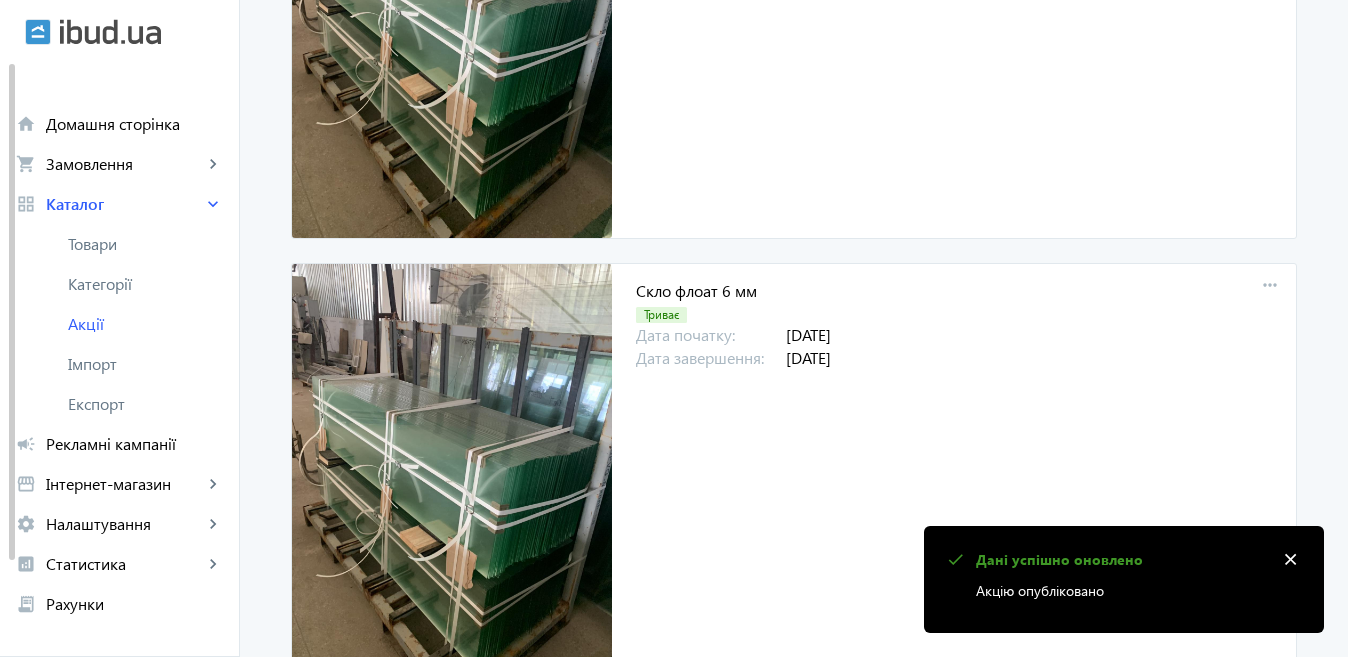 scroll, scrollTop: 0, scrollLeft: 0, axis: both 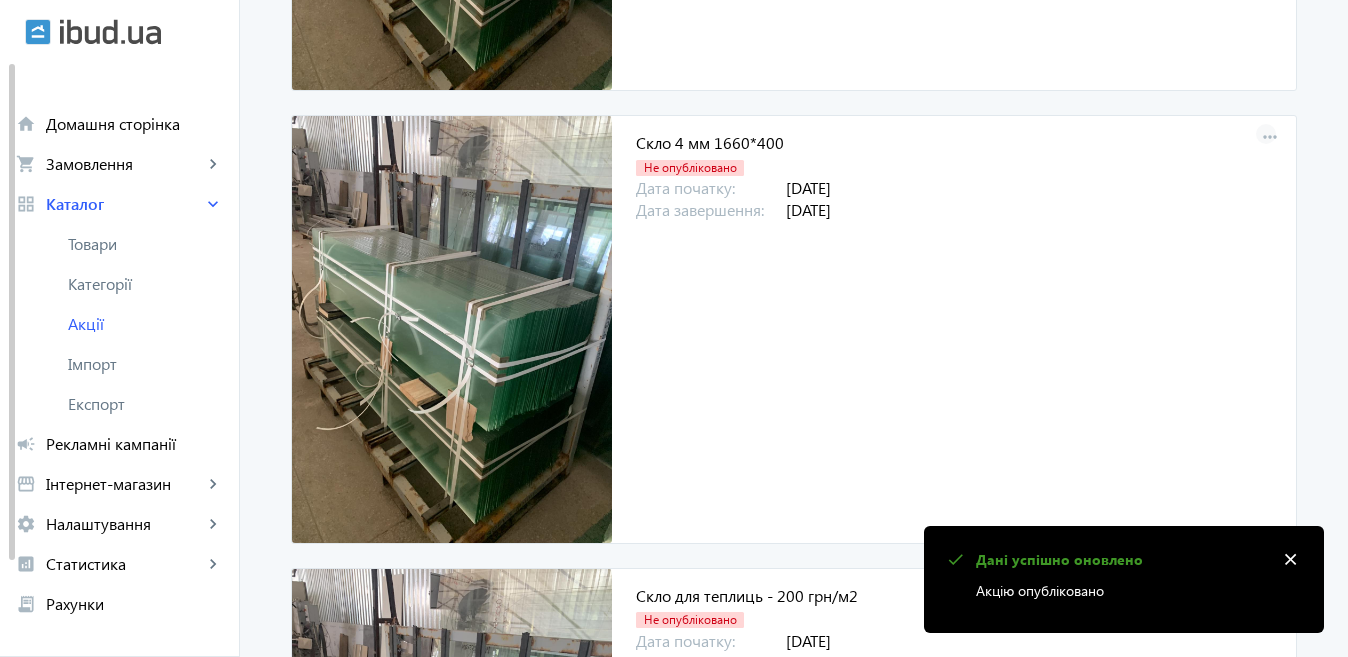 click on "more_horiz" at bounding box center [1270, 138] 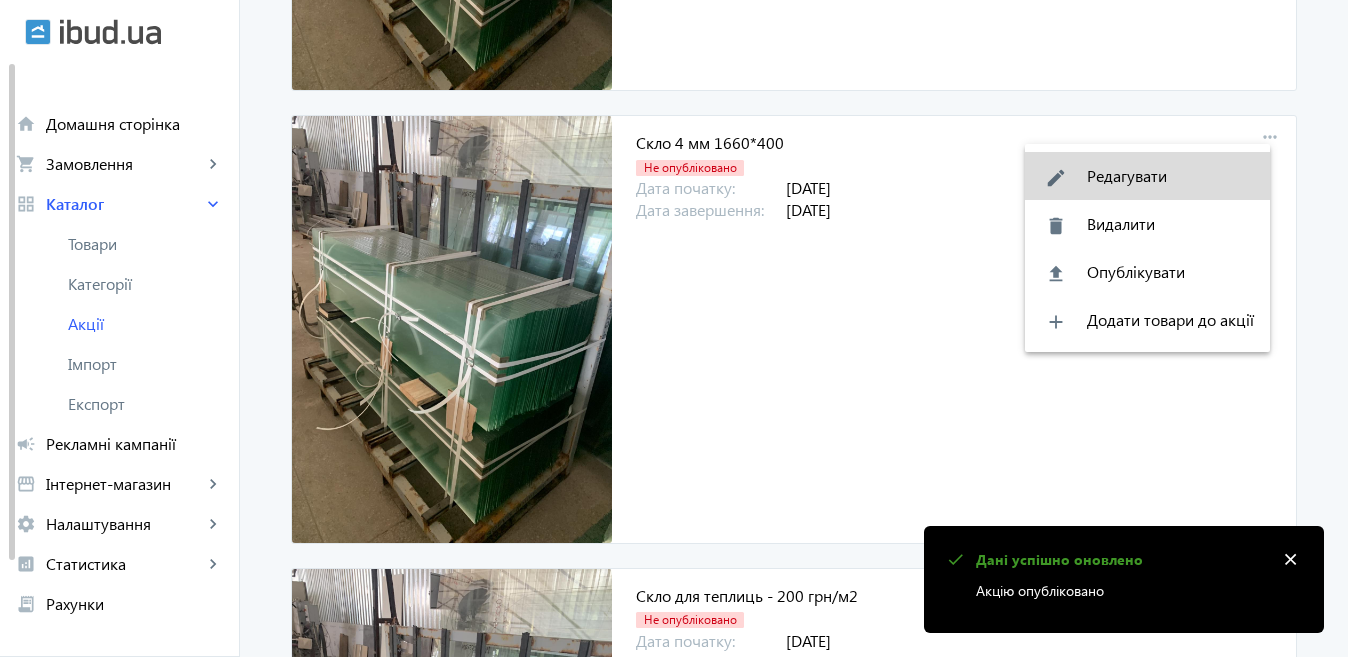 click on "edit Редагувати" at bounding box center (1147, 176) 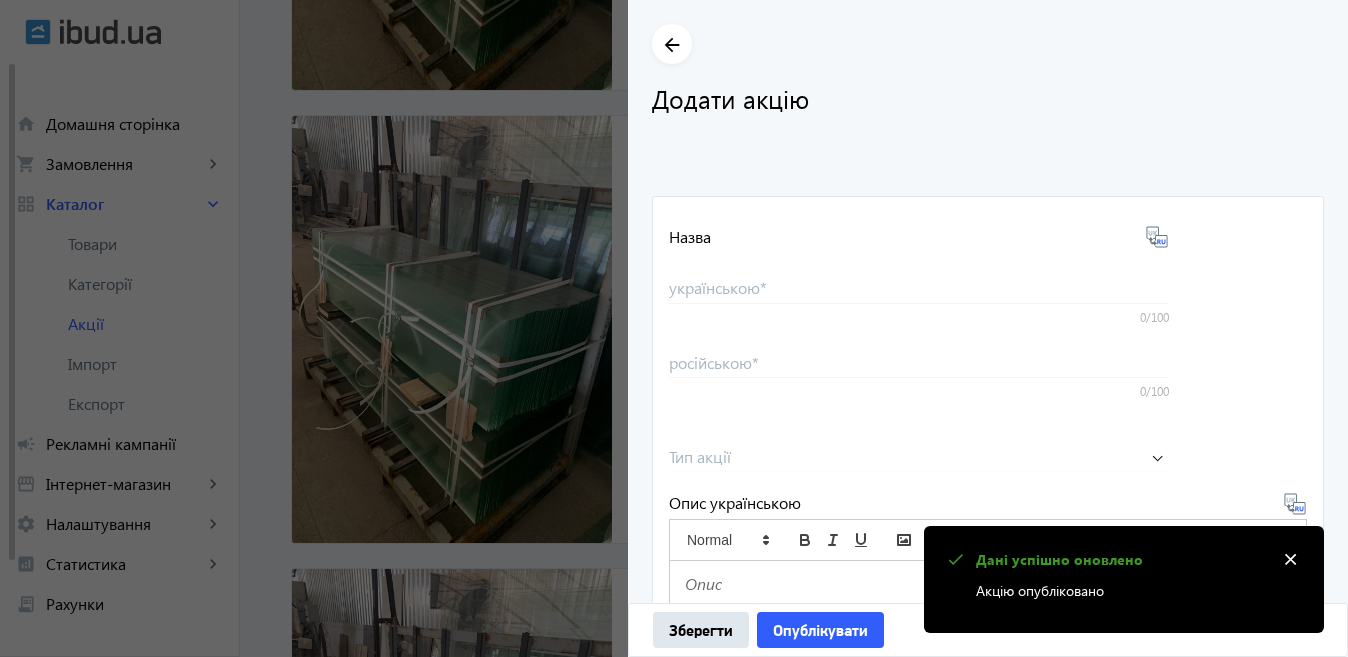 type on "Скло 4 мм 1660*400" 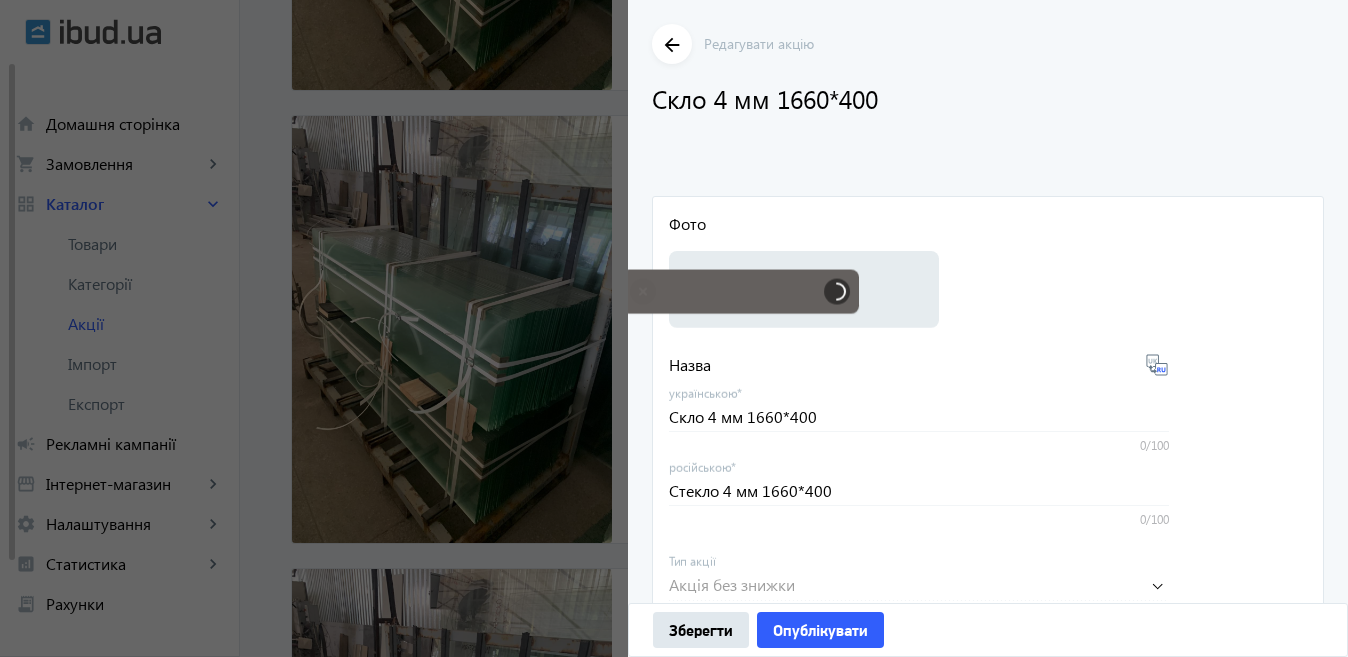 scroll, scrollTop: 293, scrollLeft: 0, axis: vertical 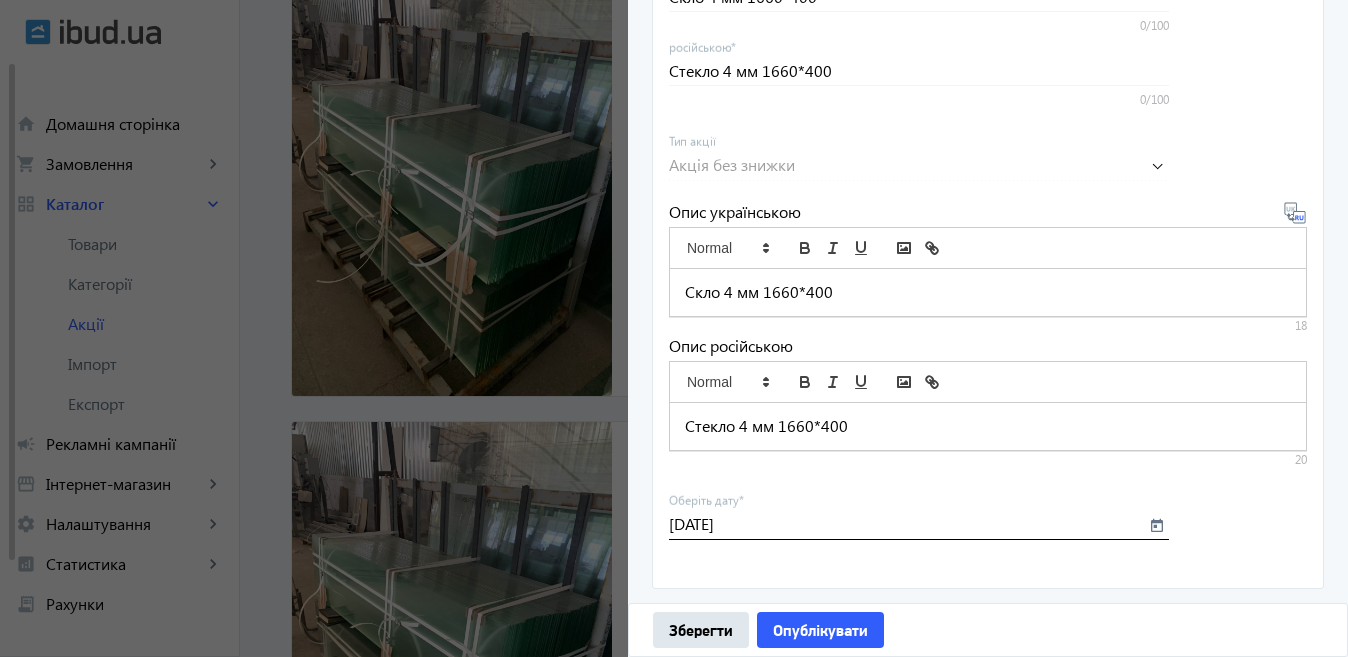 click 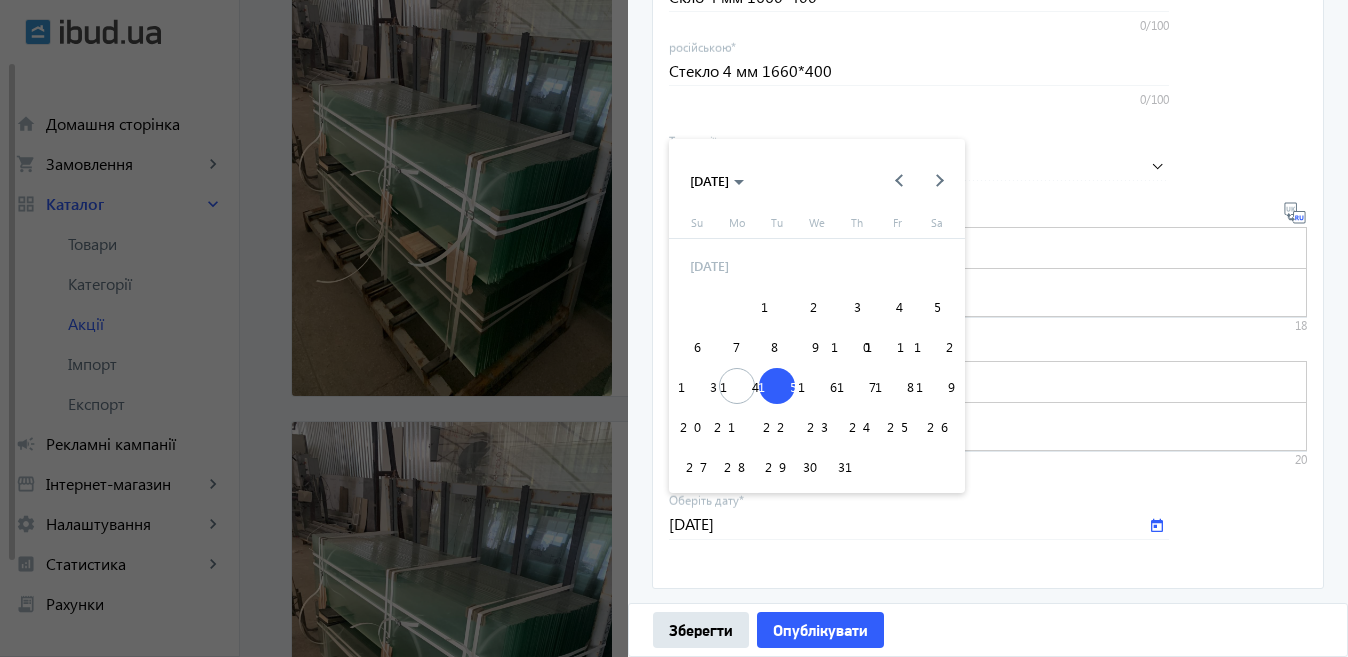 click on "16" at bounding box center (817, 386) 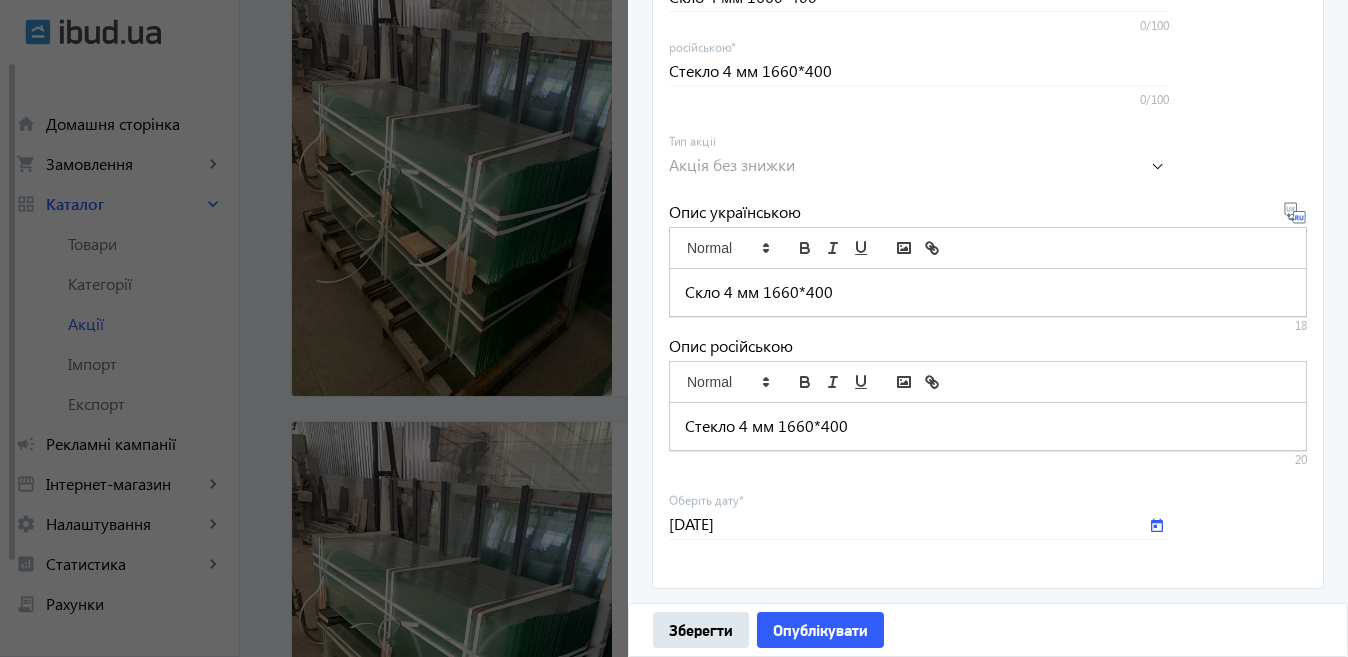 type on "[DATE]" 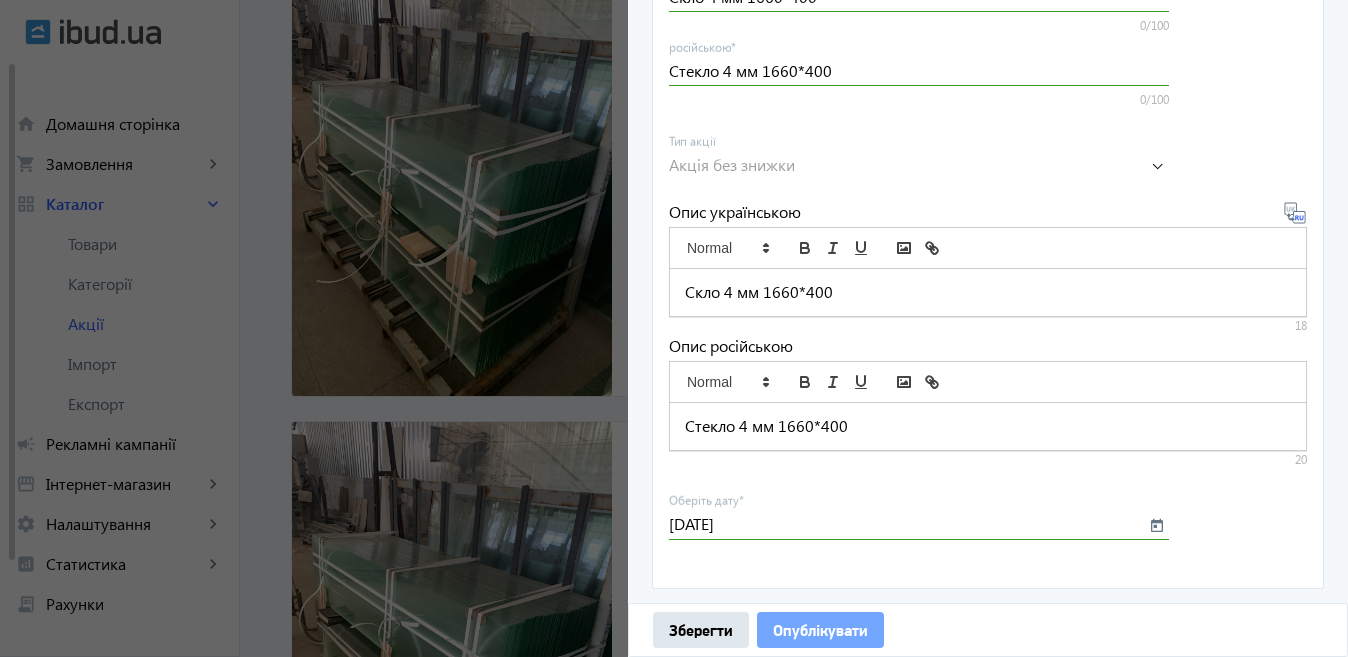click on "Опублікувати" 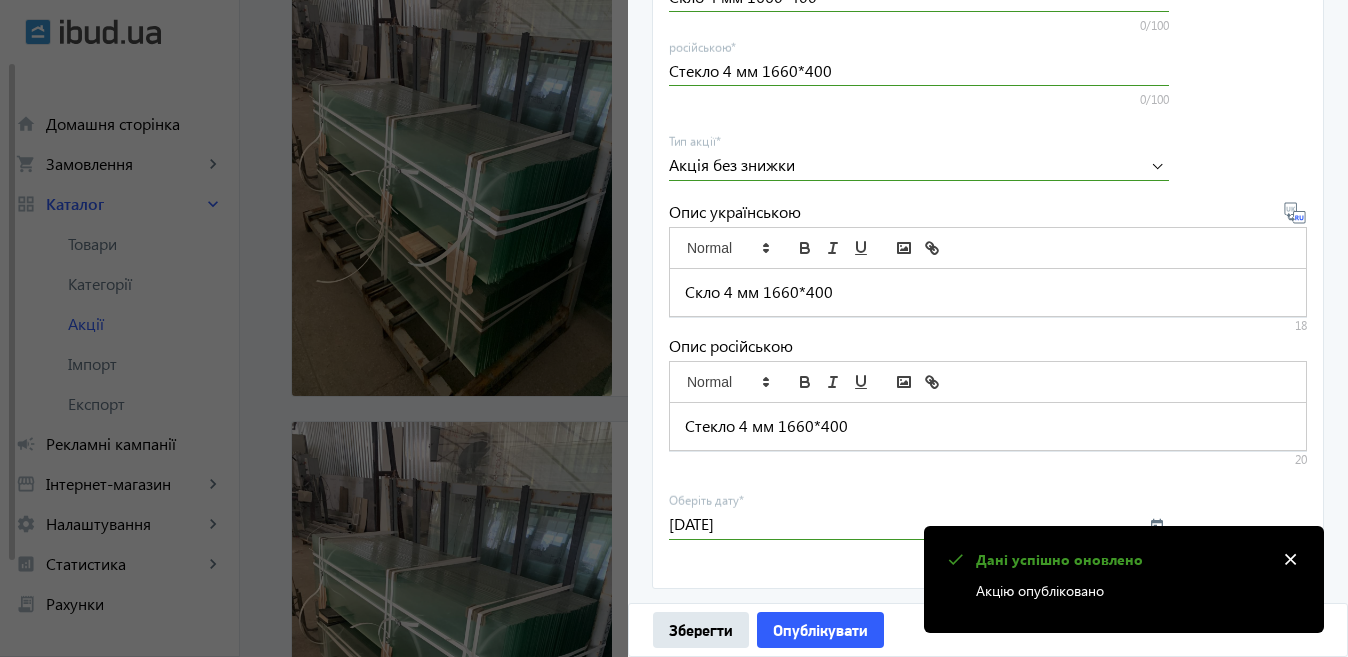 click 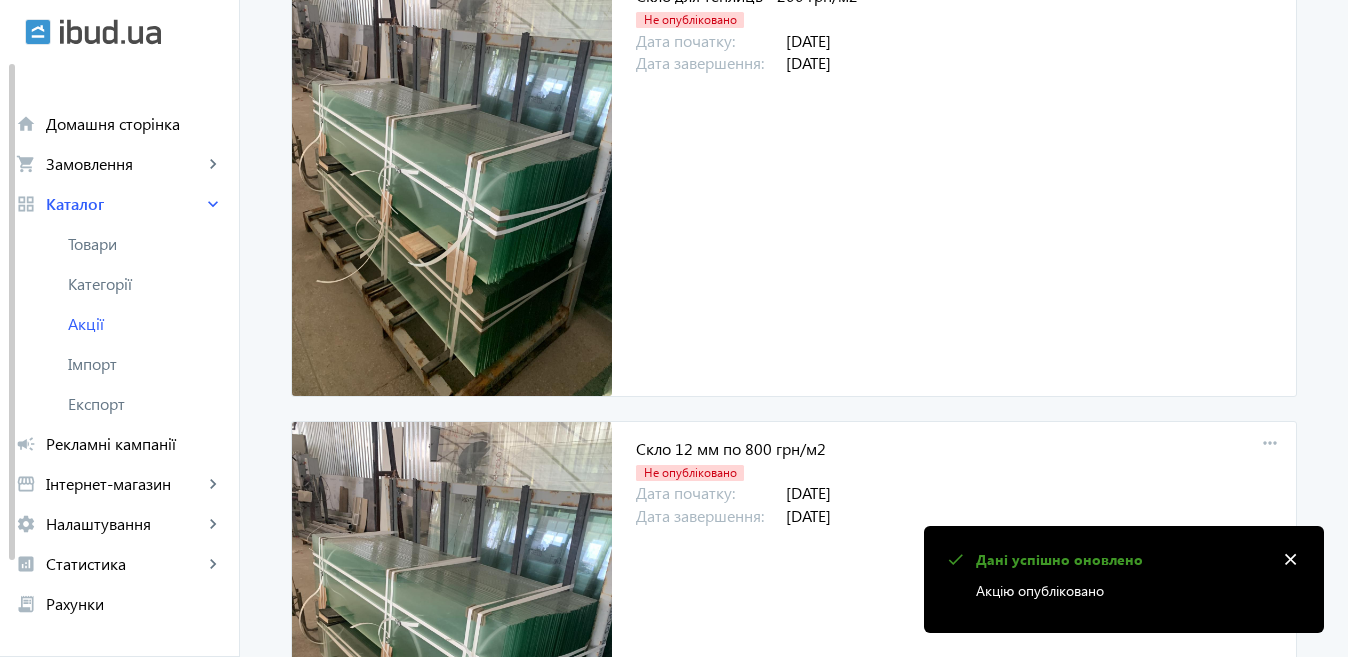 scroll, scrollTop: 1374, scrollLeft: 0, axis: vertical 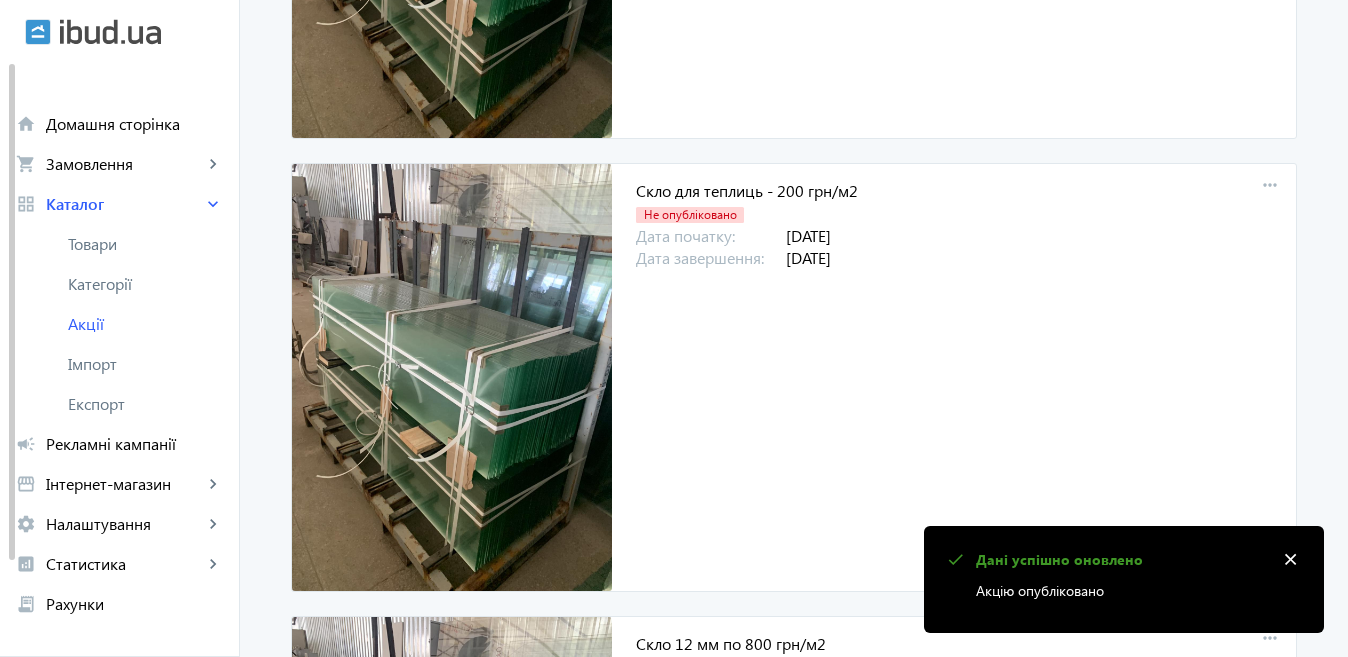 click on "more_horiz" at bounding box center [1270, 186] 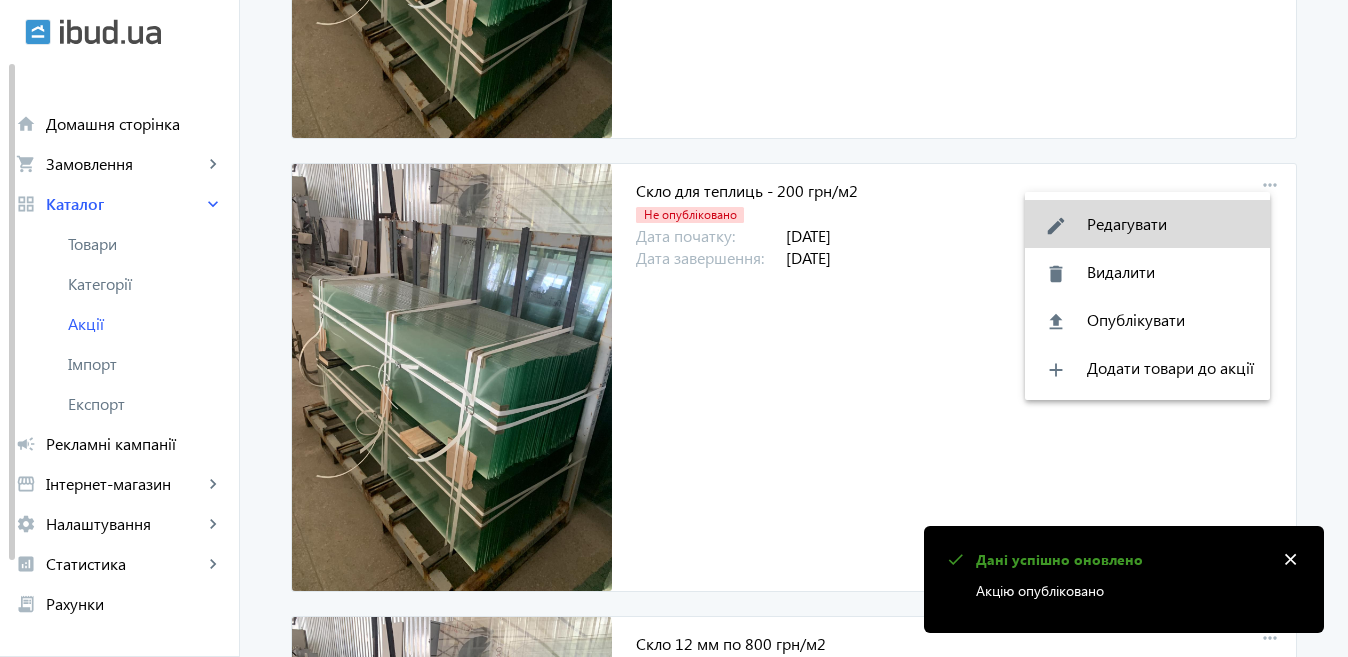 click on "edit Редагувати" at bounding box center [1147, 224] 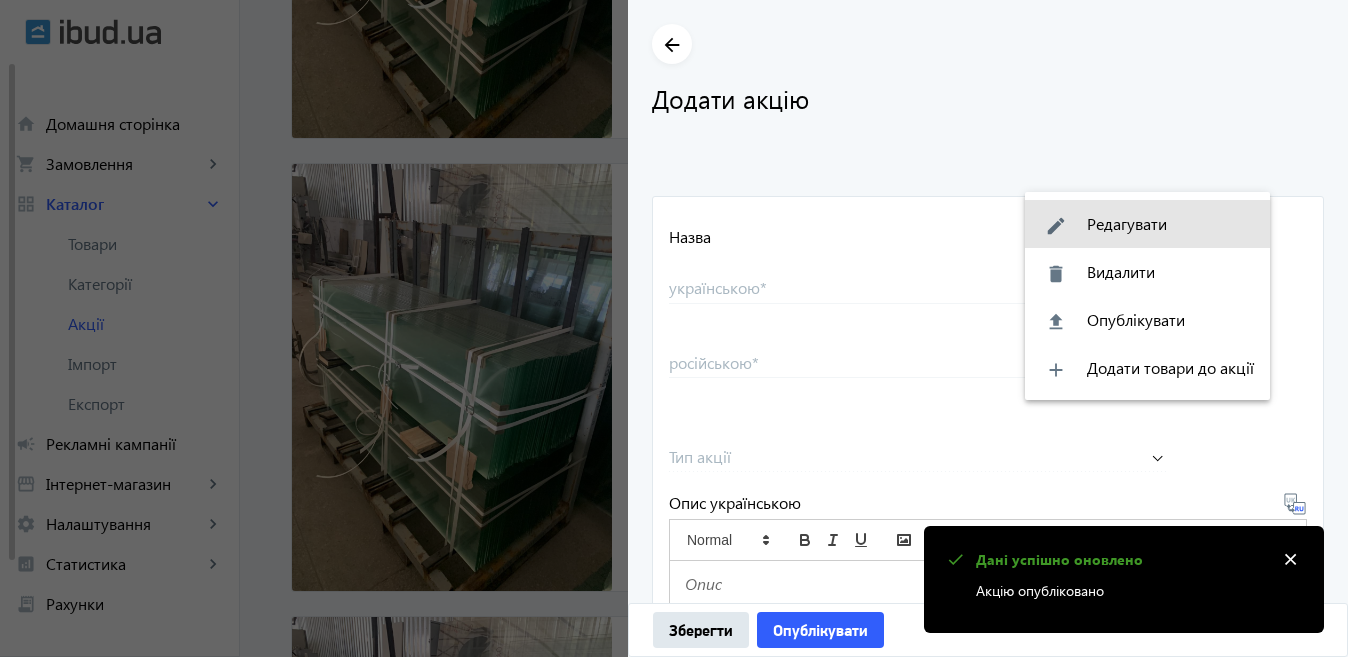 type on "Скло для теплиць - 200 грн/м2" 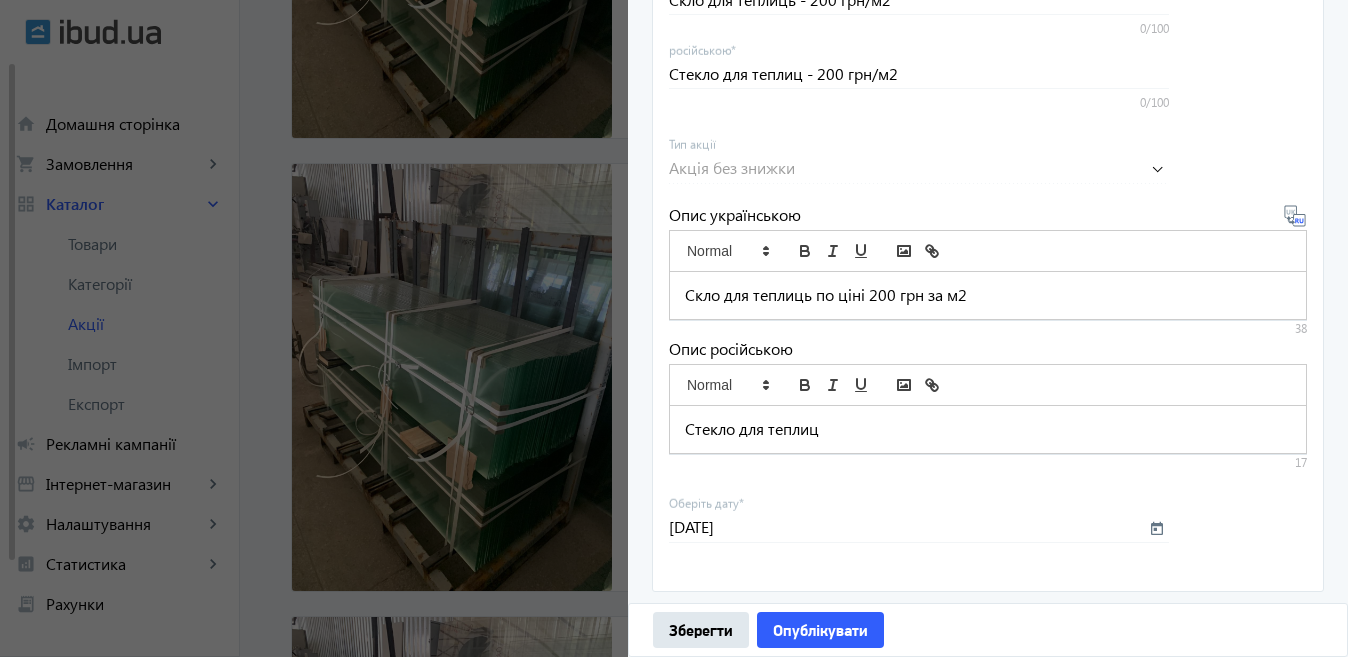 scroll, scrollTop: 691, scrollLeft: 0, axis: vertical 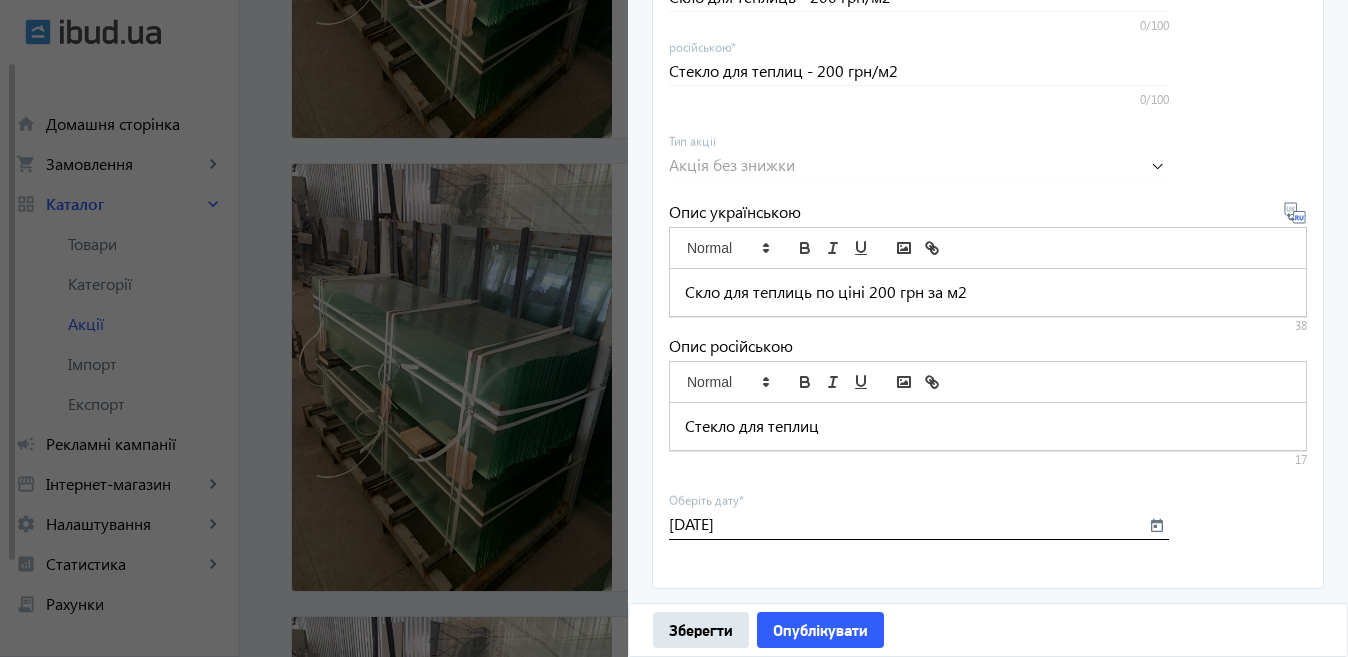 click 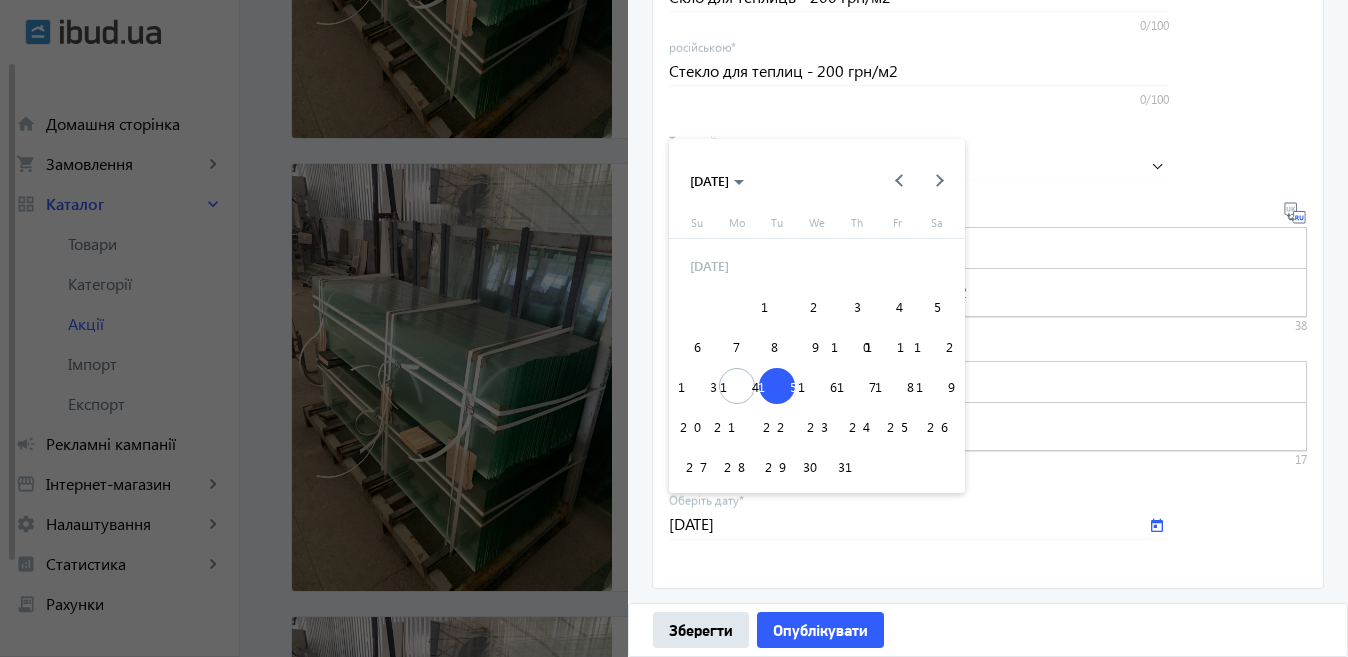 click on "16" at bounding box center [817, 386] 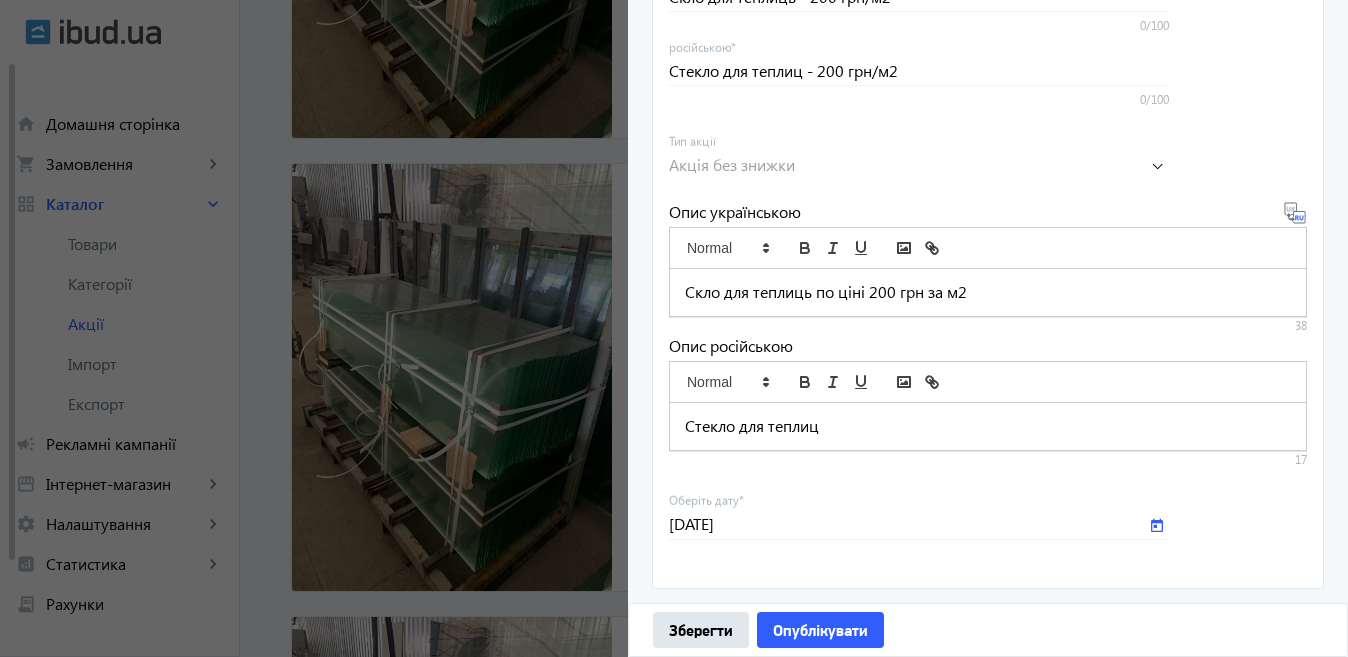 type on "[DATE]" 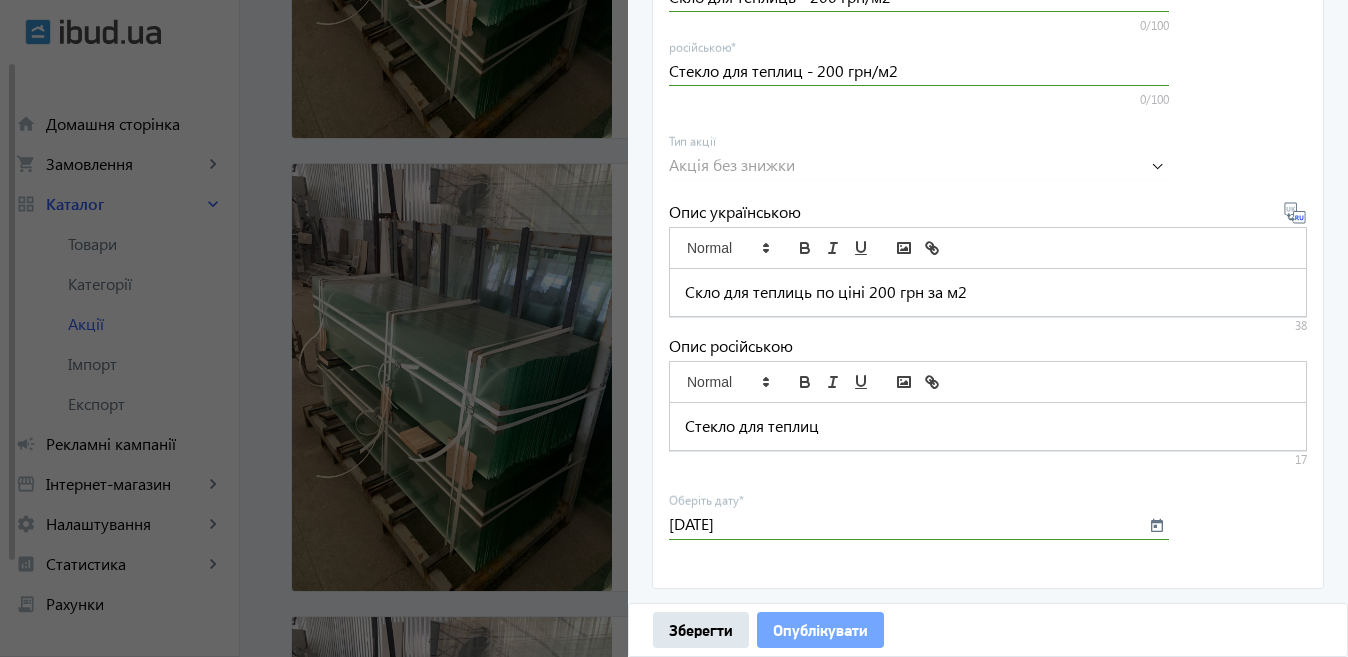 click on "Опублікувати" 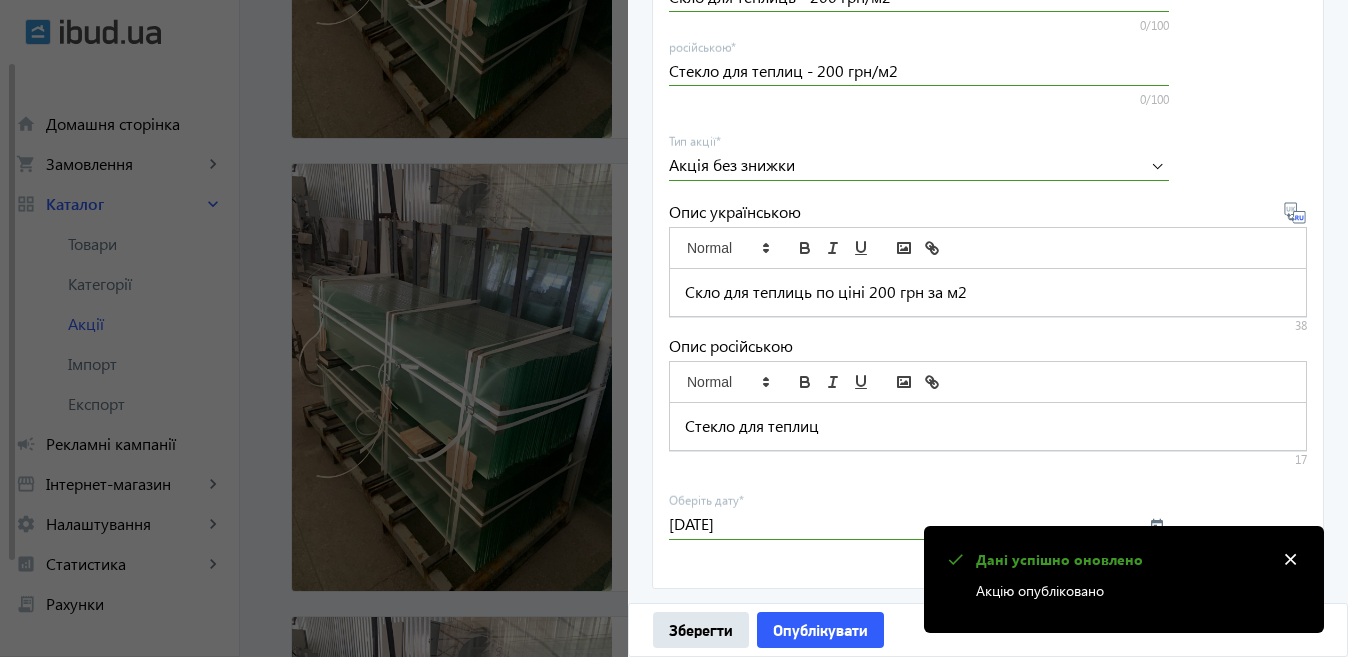 click 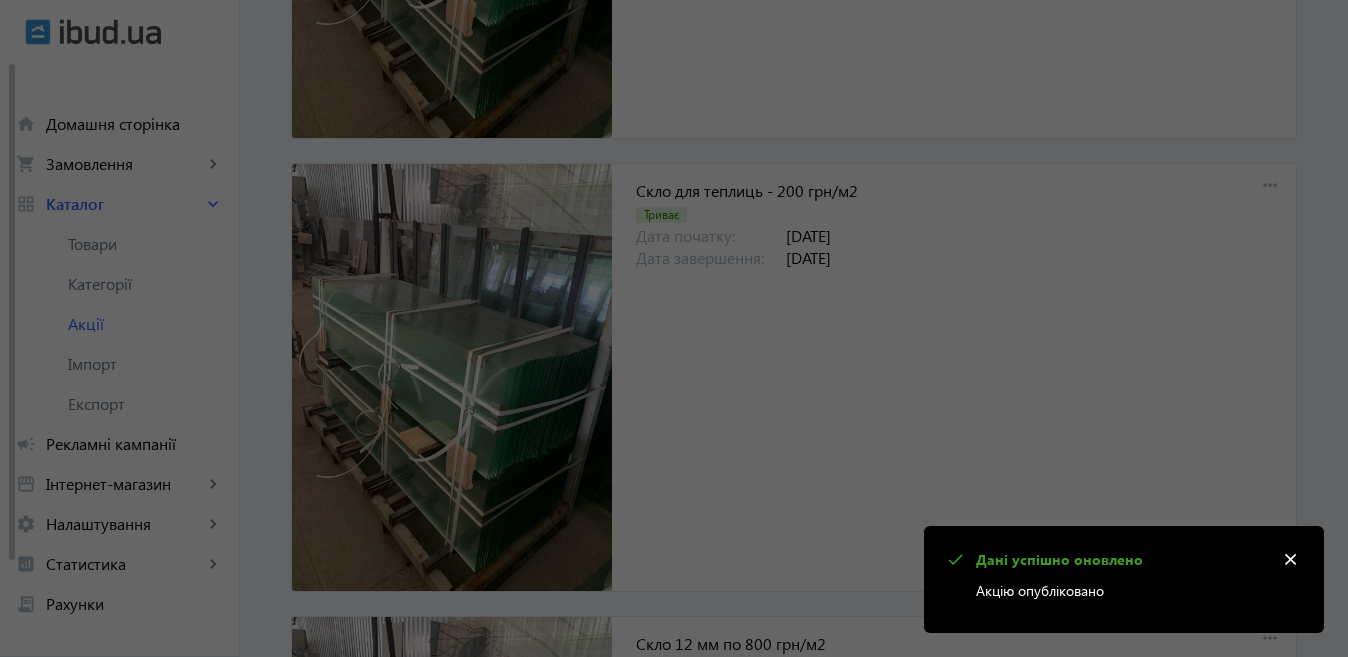 scroll, scrollTop: 0, scrollLeft: 0, axis: both 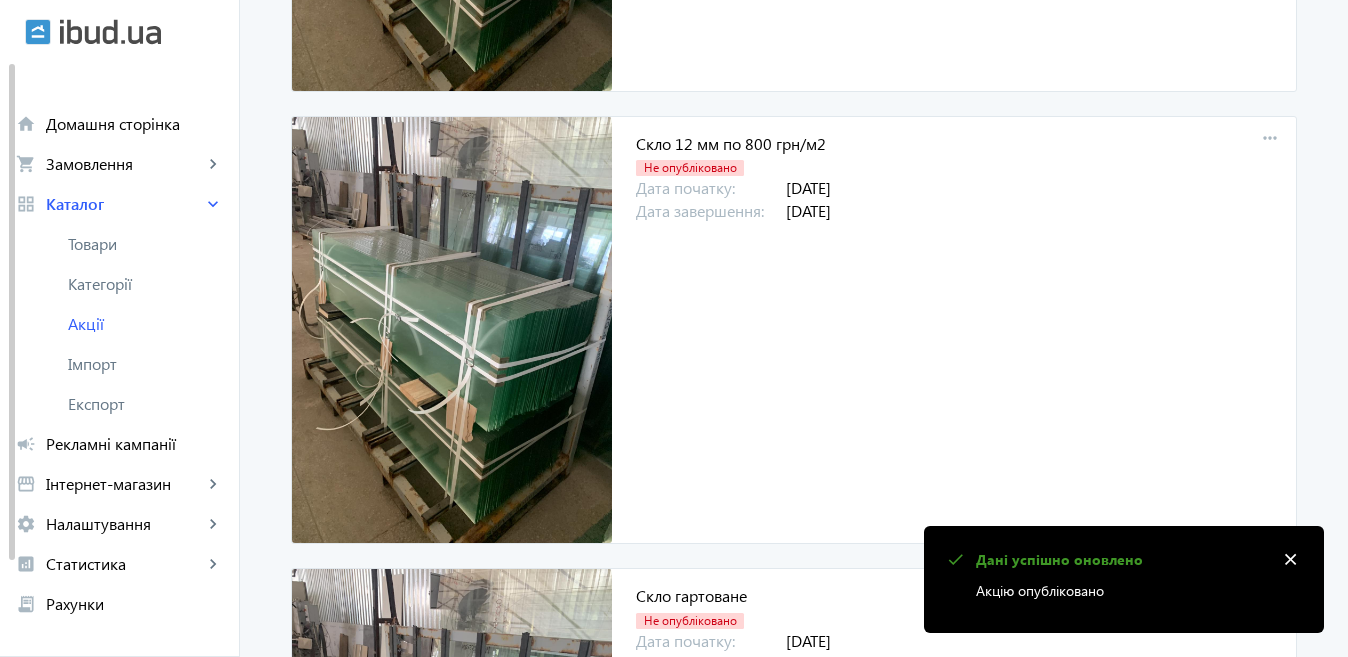 click on "more_horiz" at bounding box center (1270, 139) 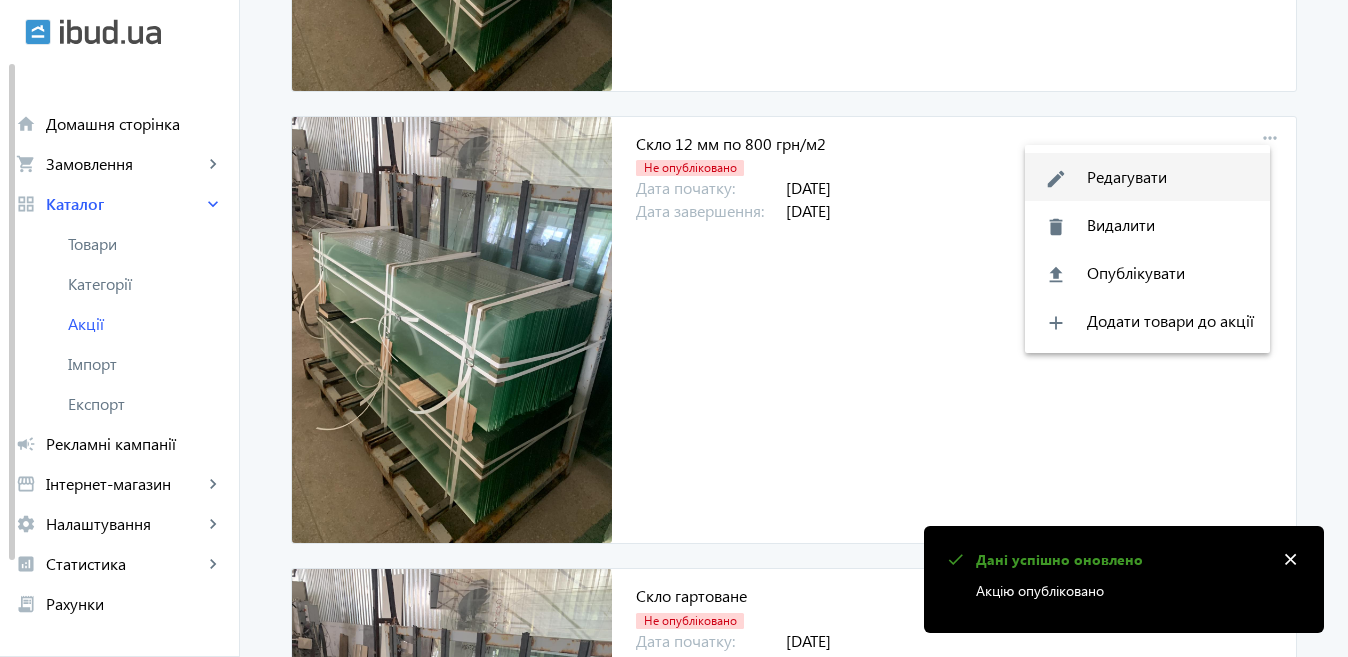 click on "edit Редагувати" at bounding box center [1147, 177] 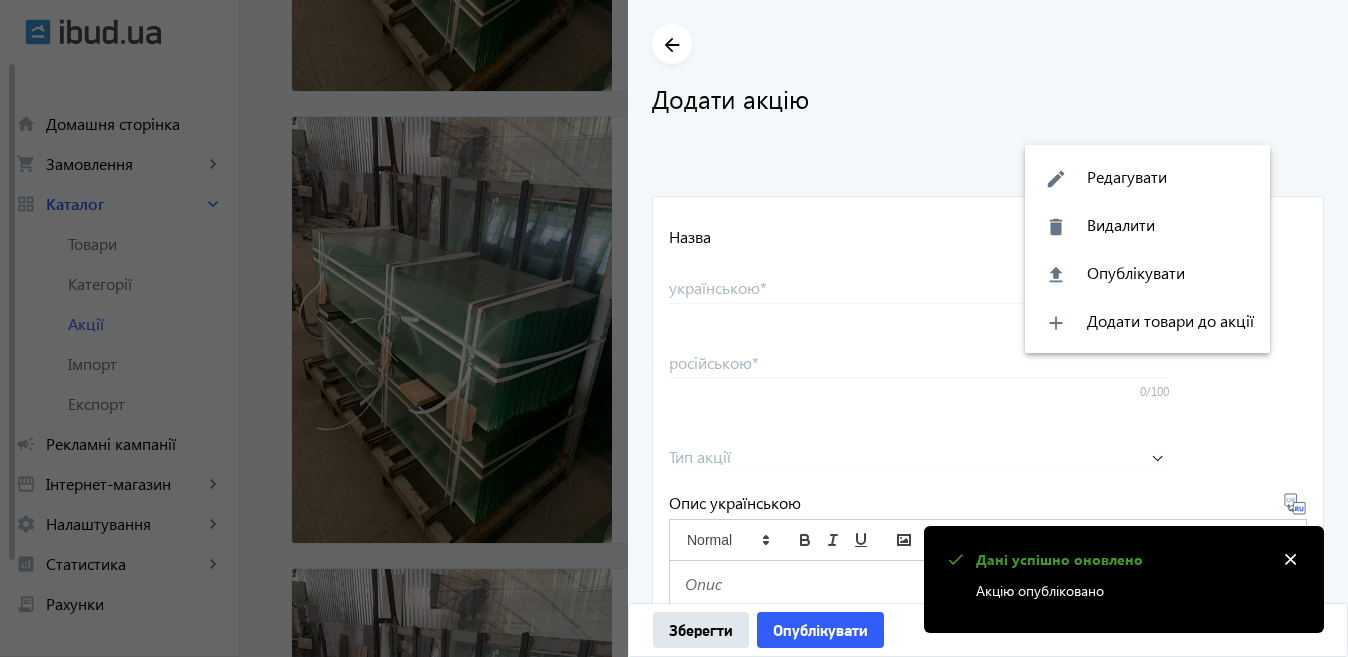 type on "Скло 12 мм по 800 грн/м2" 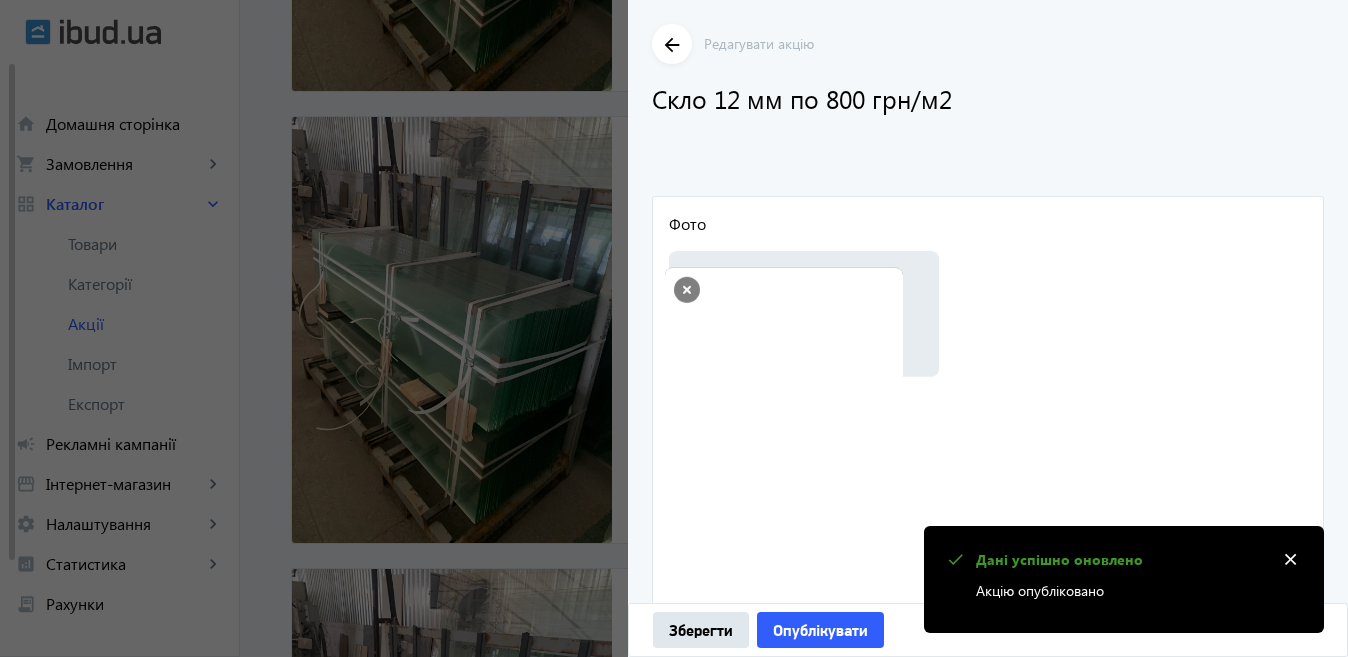 scroll, scrollTop: 2489, scrollLeft: 0, axis: vertical 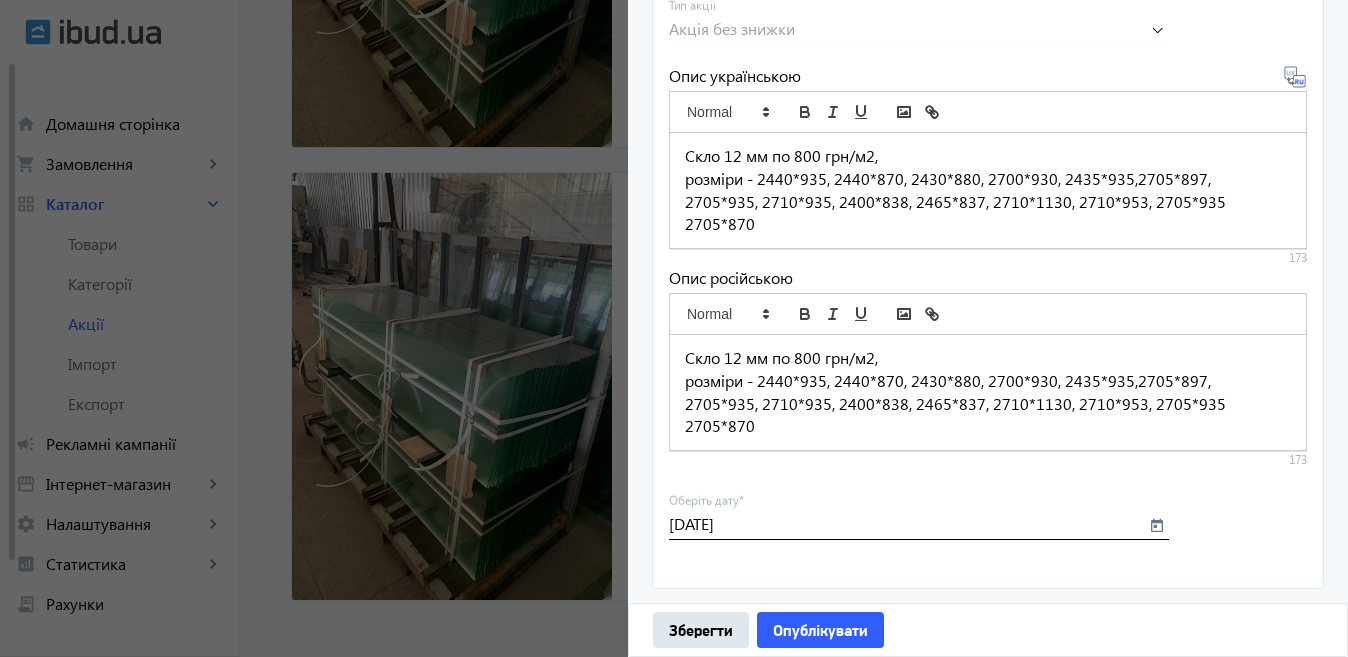 click 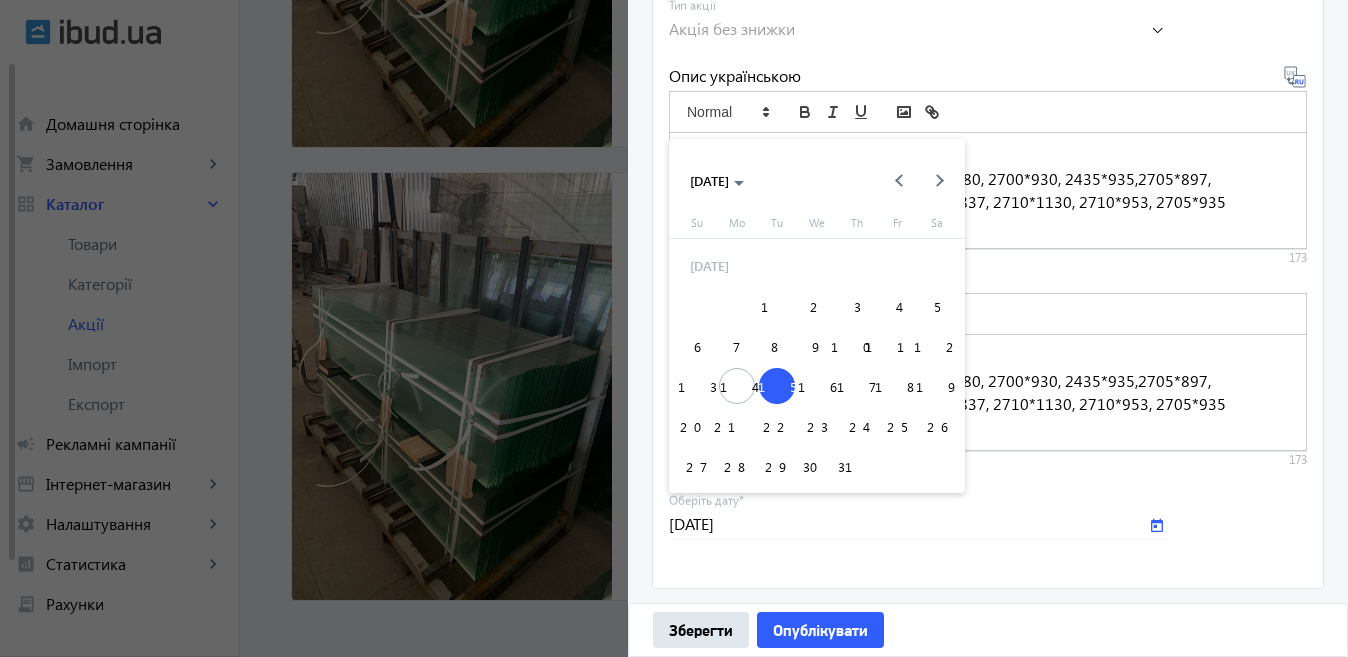 click on "16" at bounding box center [817, 386] 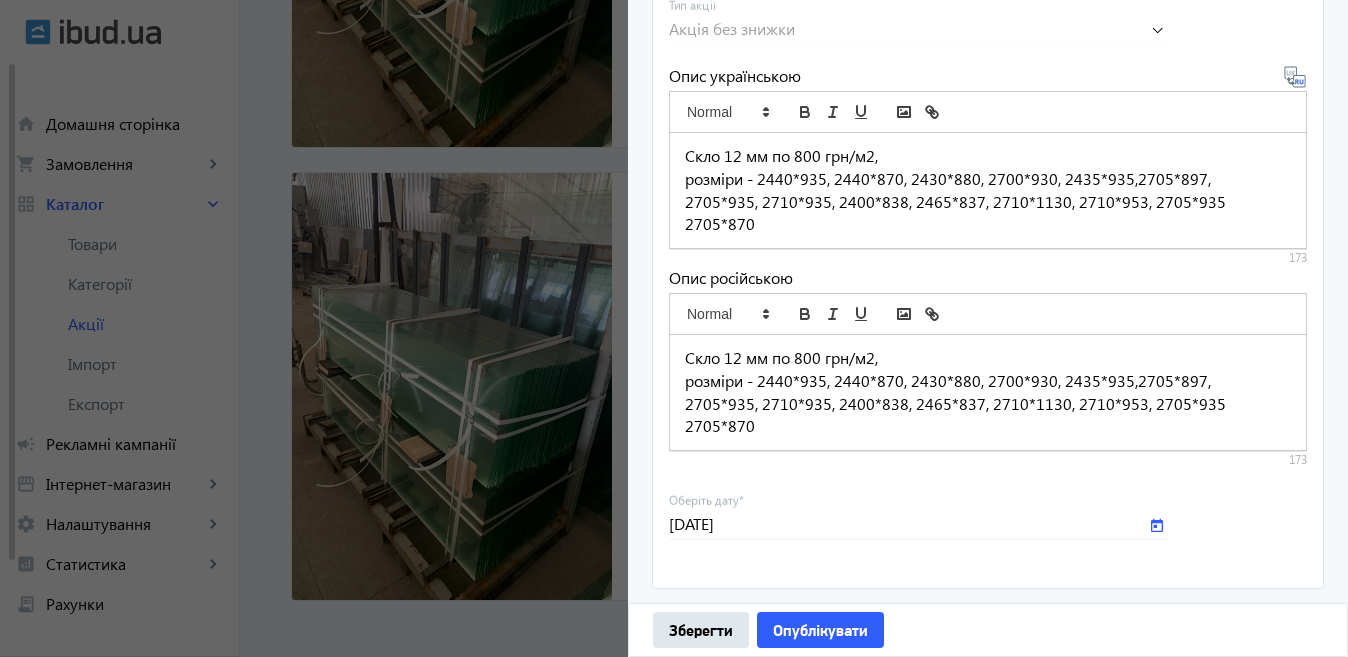 type on "[DATE]" 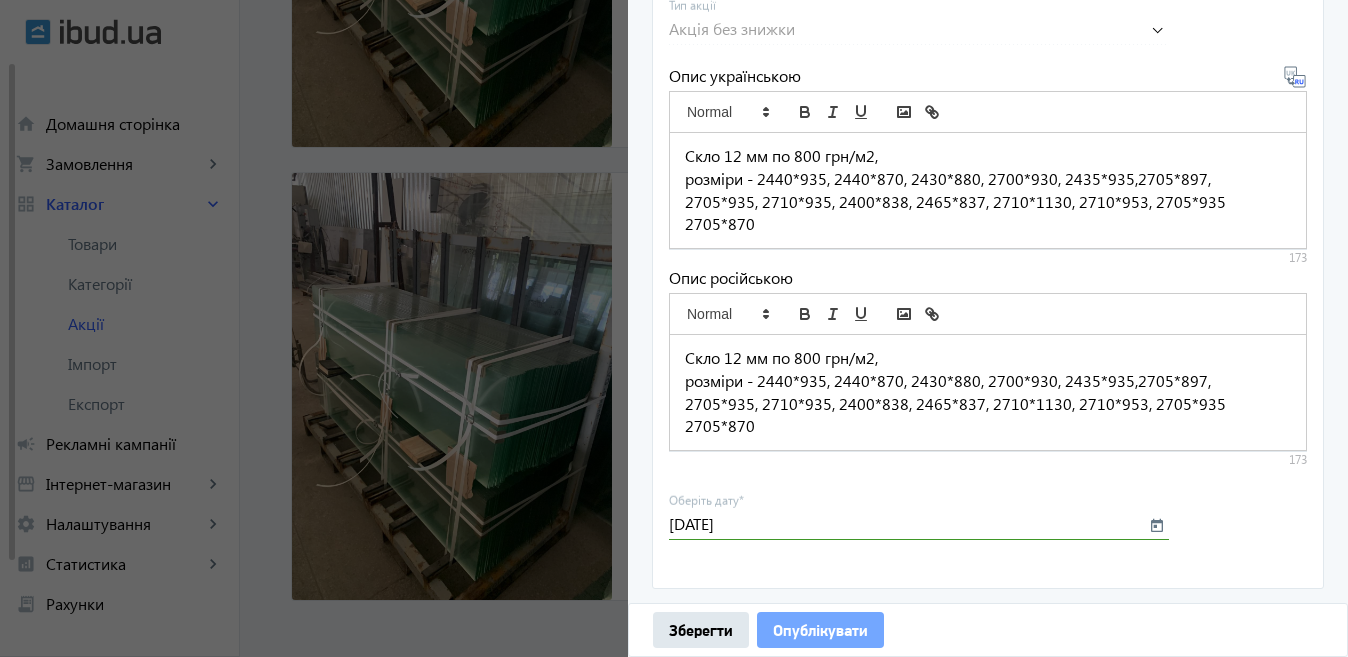 click on "Опублікувати" 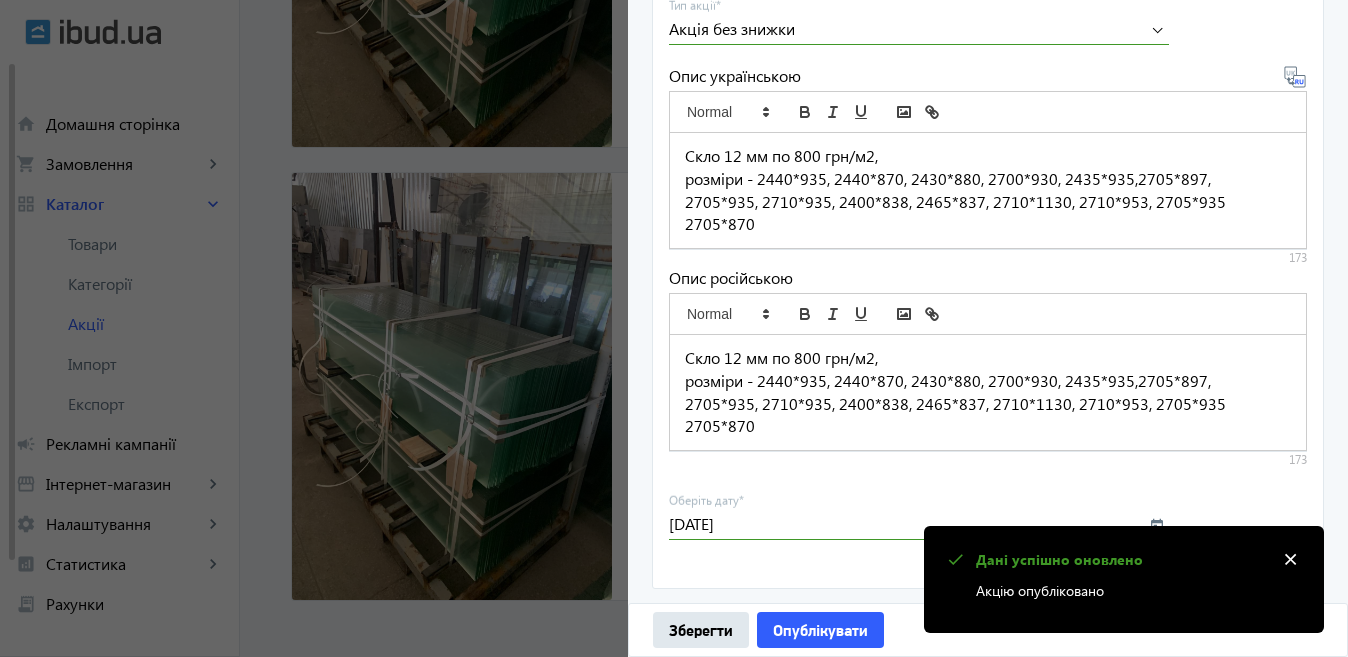click 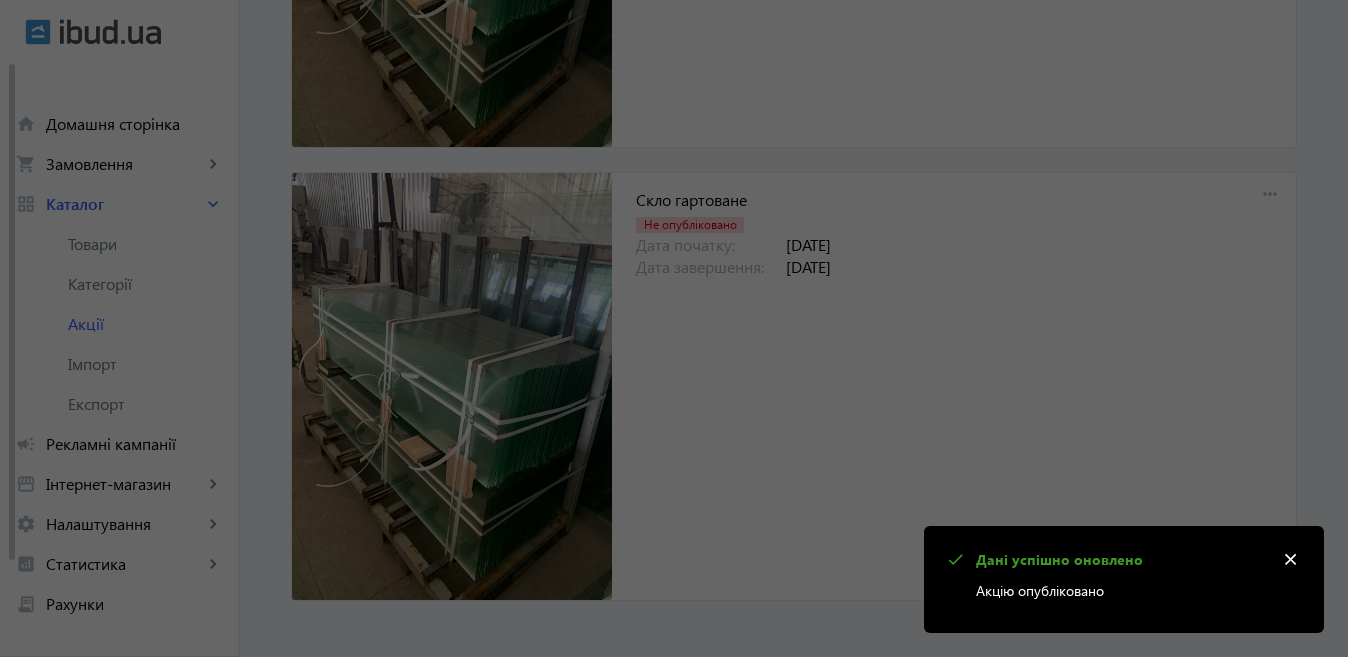 scroll, scrollTop: 2280, scrollLeft: 0, axis: vertical 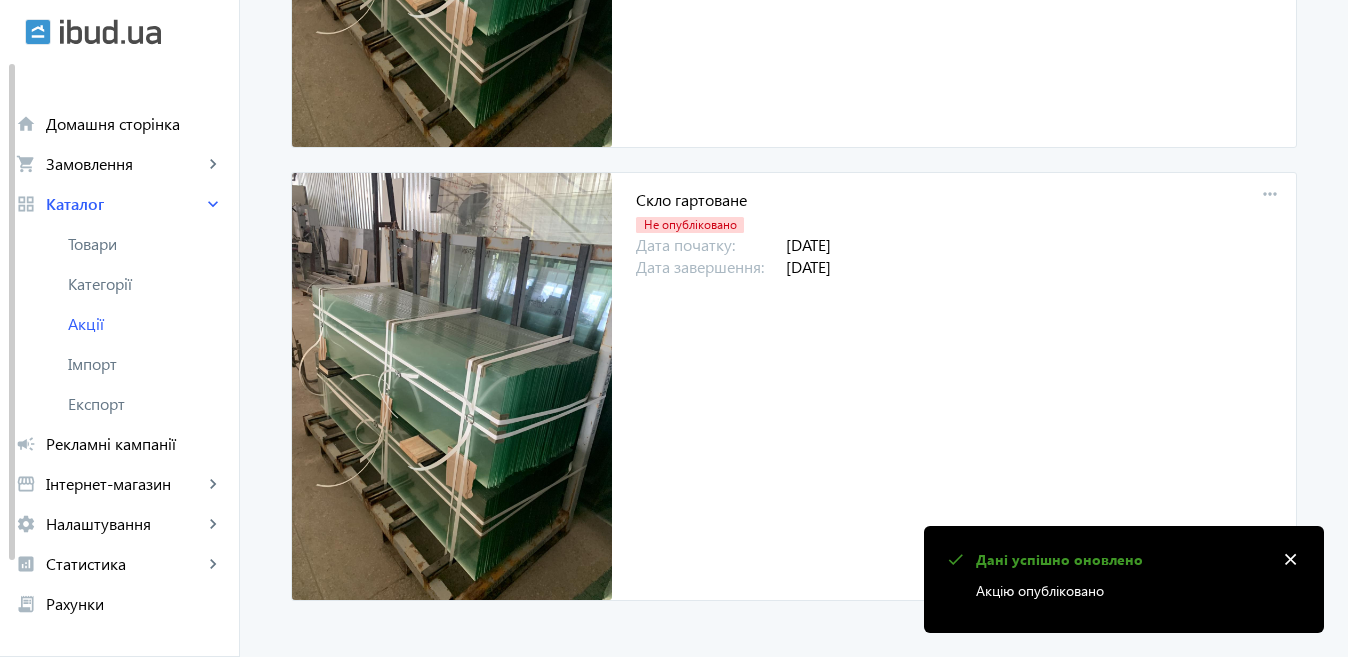 click on "more_horiz" at bounding box center (1270, 195) 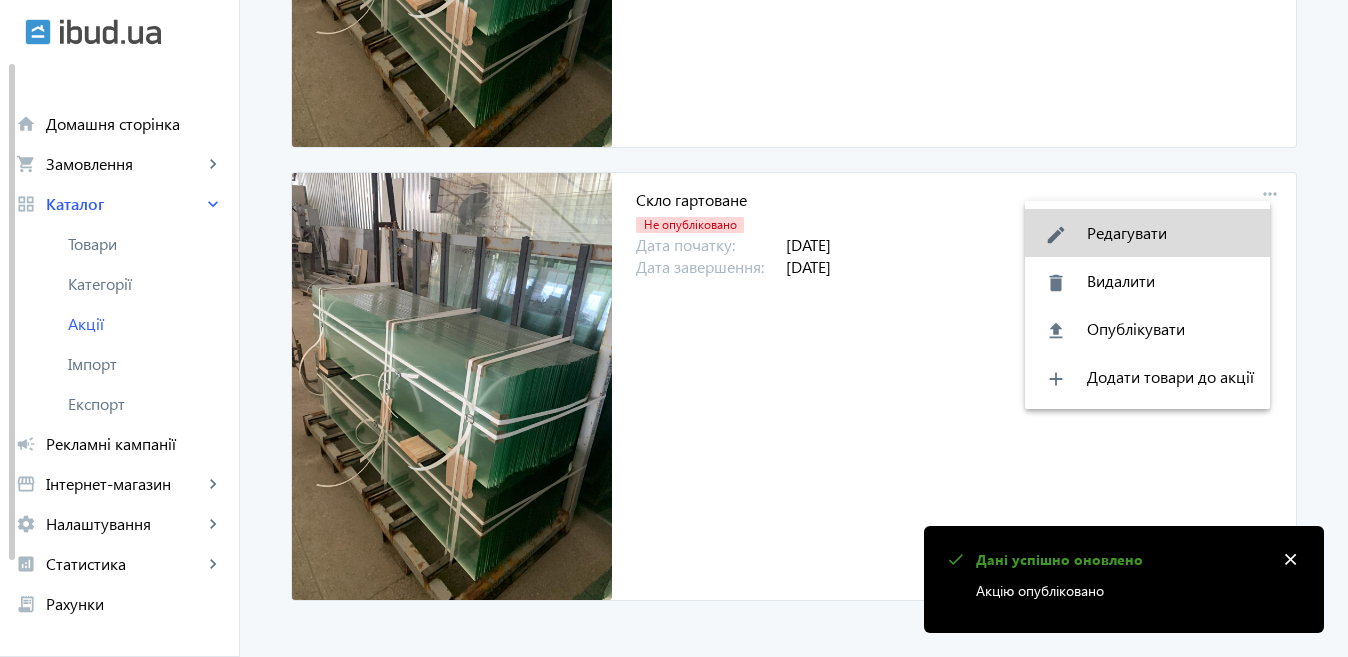 click on "edit Редагувати" at bounding box center [1147, 233] 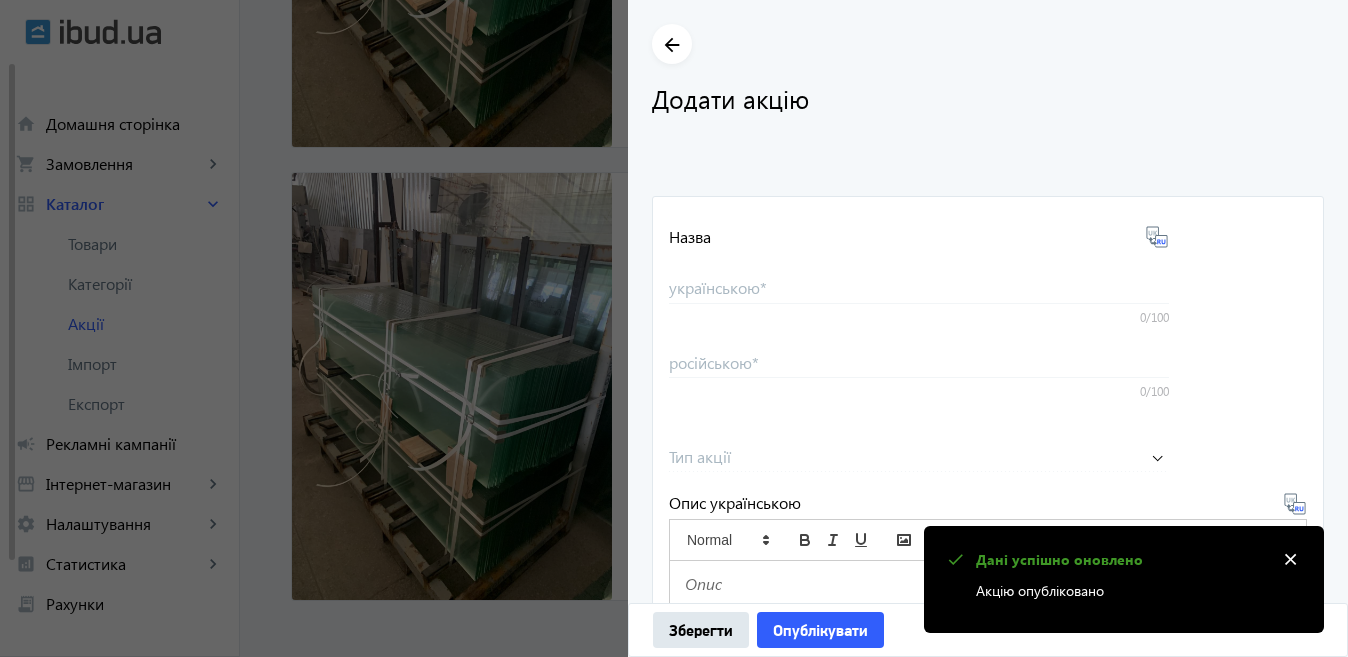 type on "Скло гартоване" 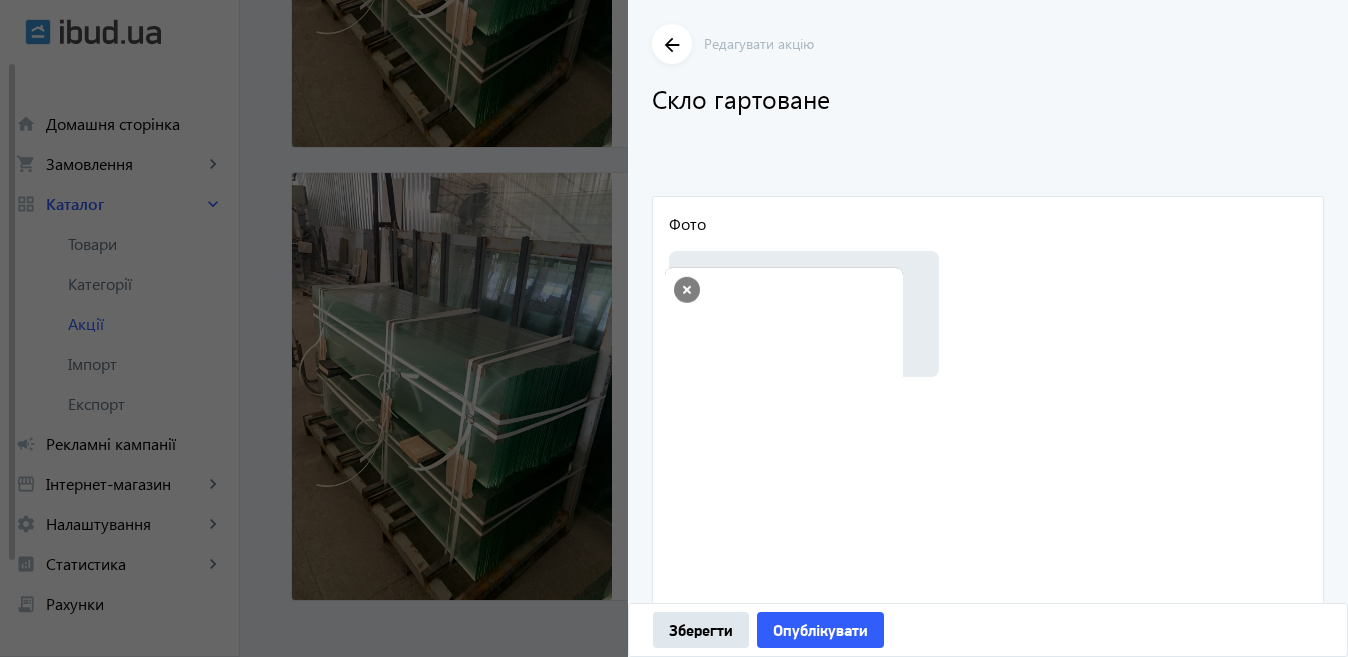 scroll, scrollTop: 691, scrollLeft: 0, axis: vertical 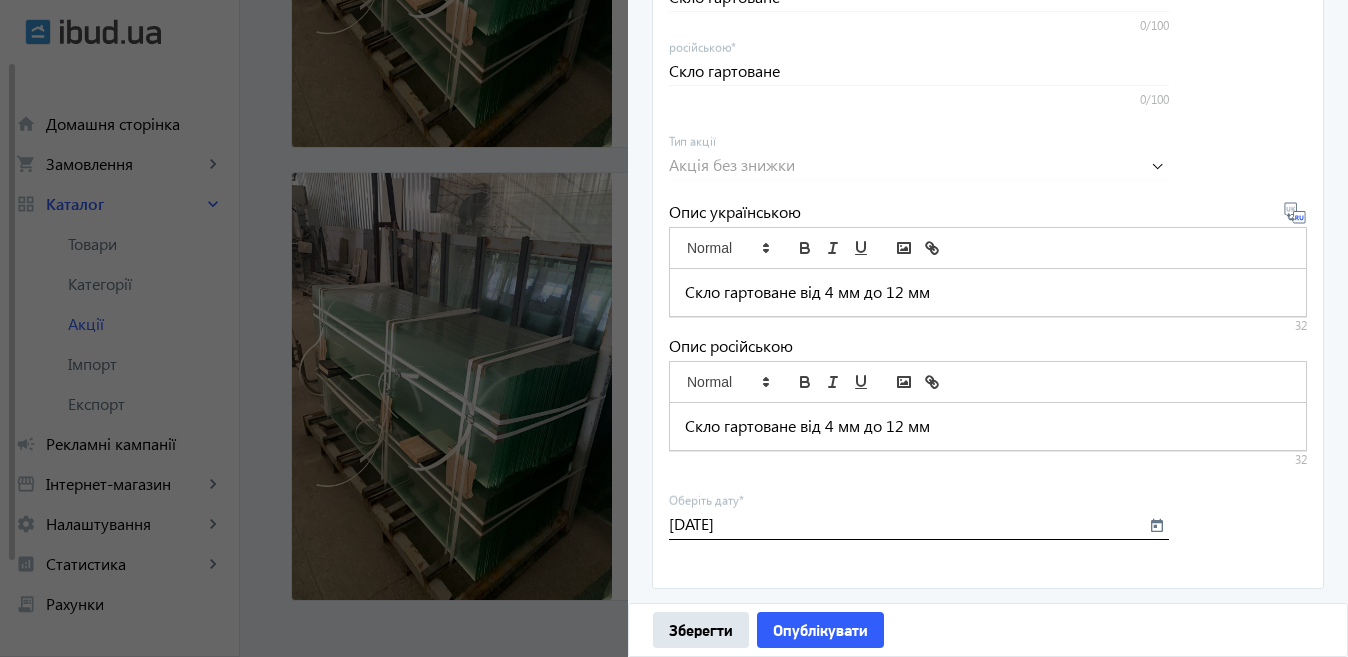 click 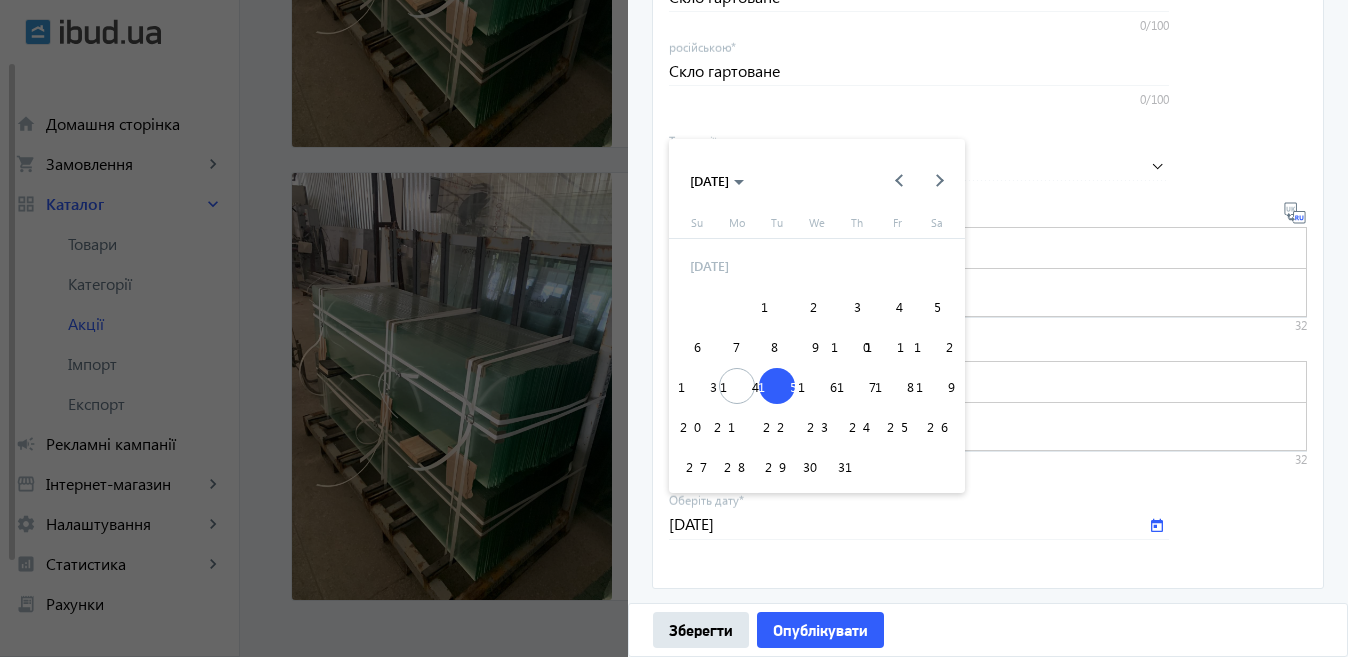 click on "16" at bounding box center [817, 386] 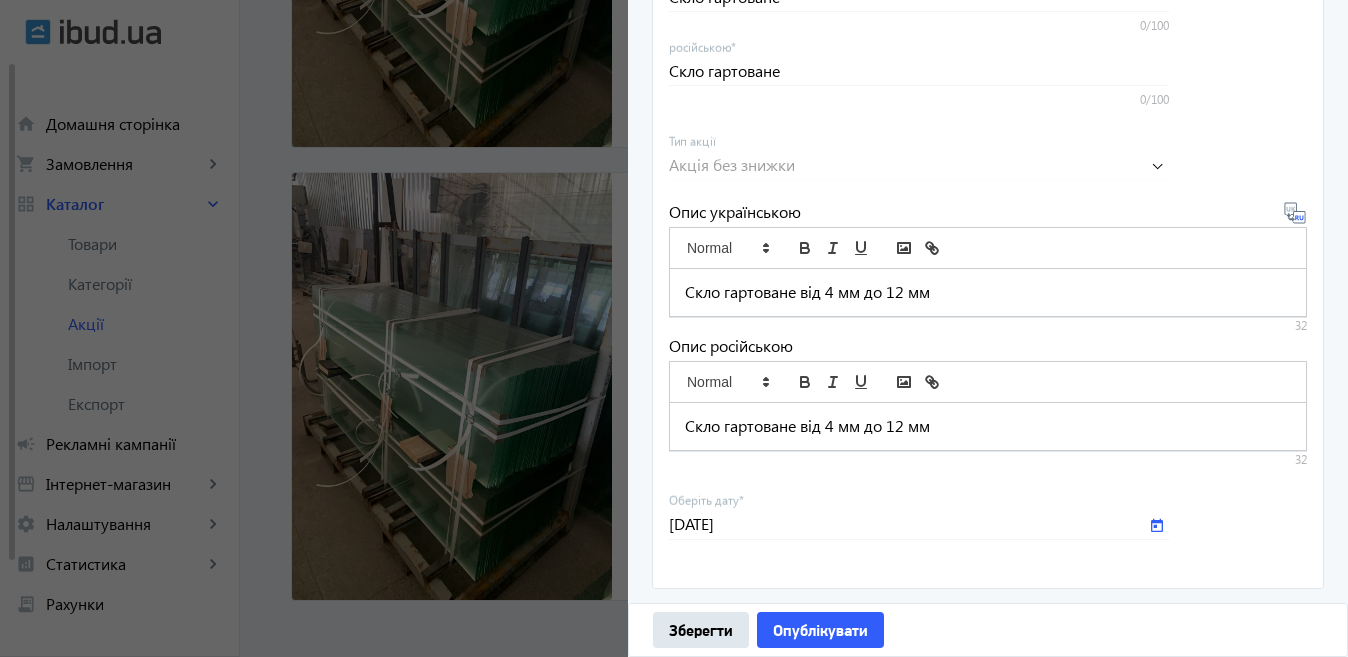 type on "[DATE]" 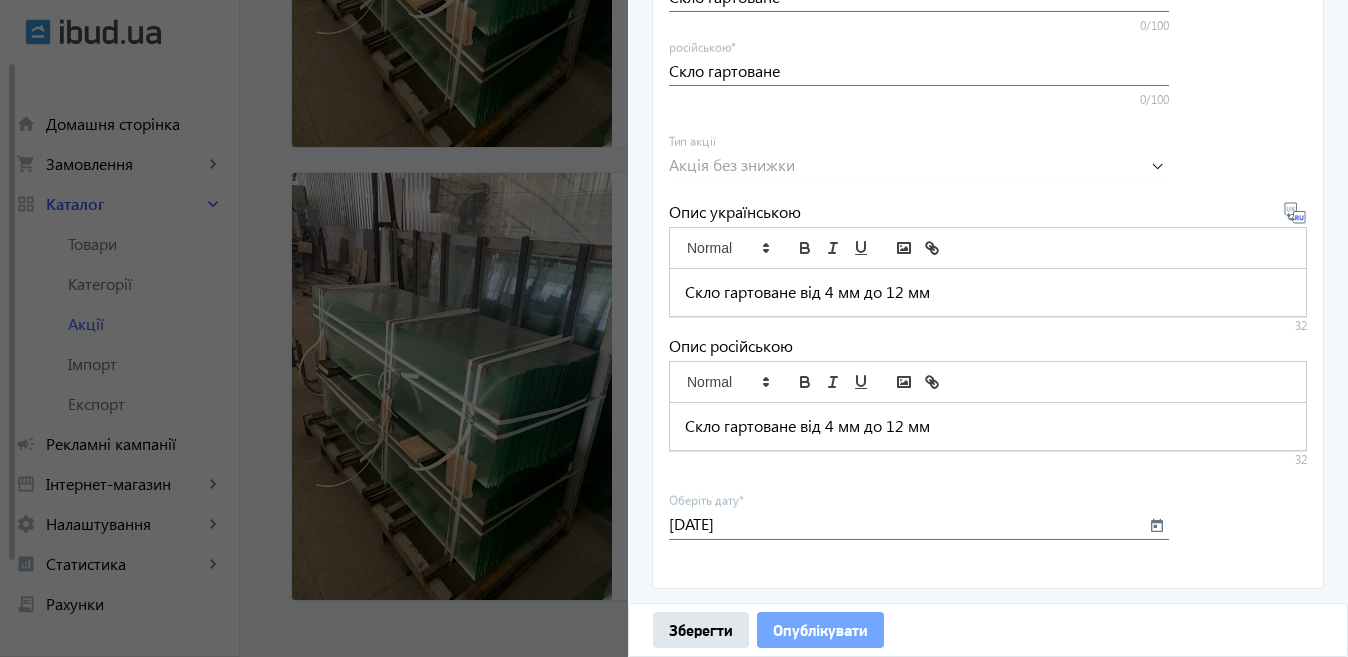 click on "Опублікувати" 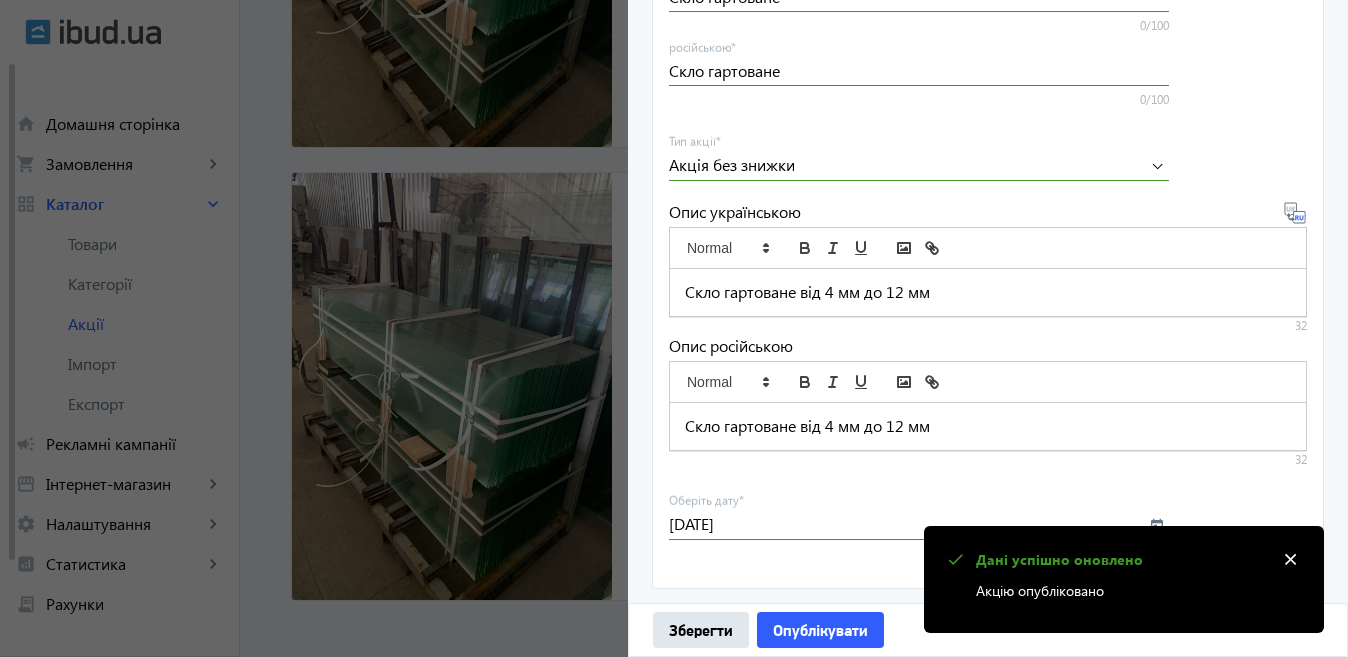 click 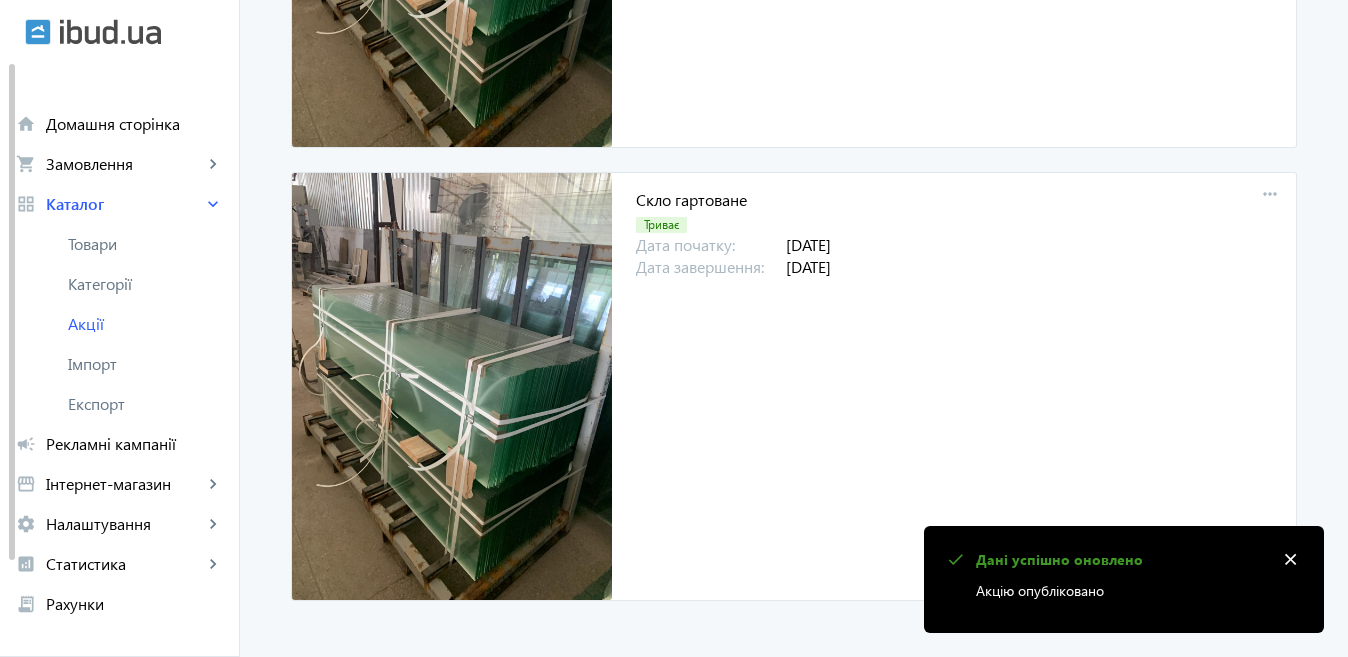 scroll, scrollTop: 0, scrollLeft: 0, axis: both 